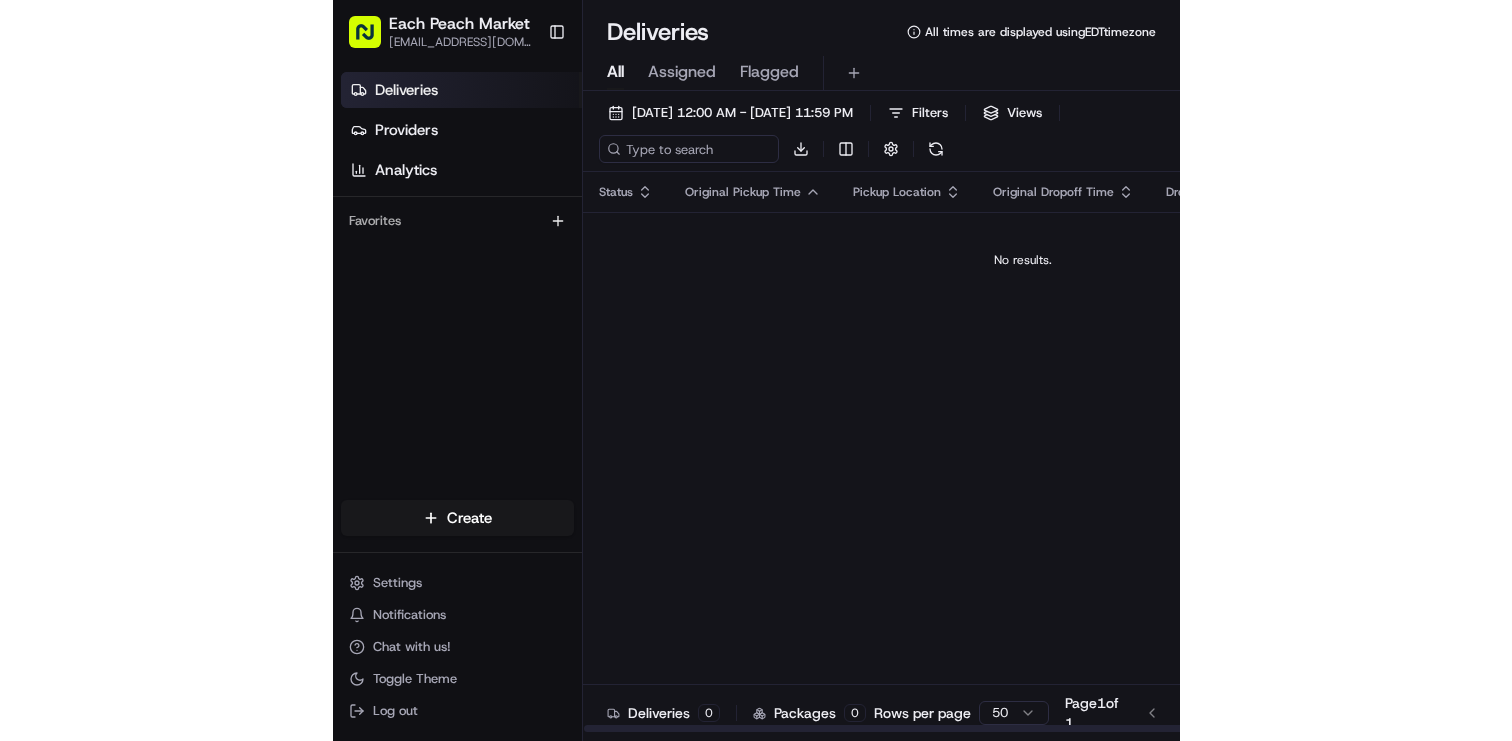 scroll, scrollTop: 0, scrollLeft: 0, axis: both 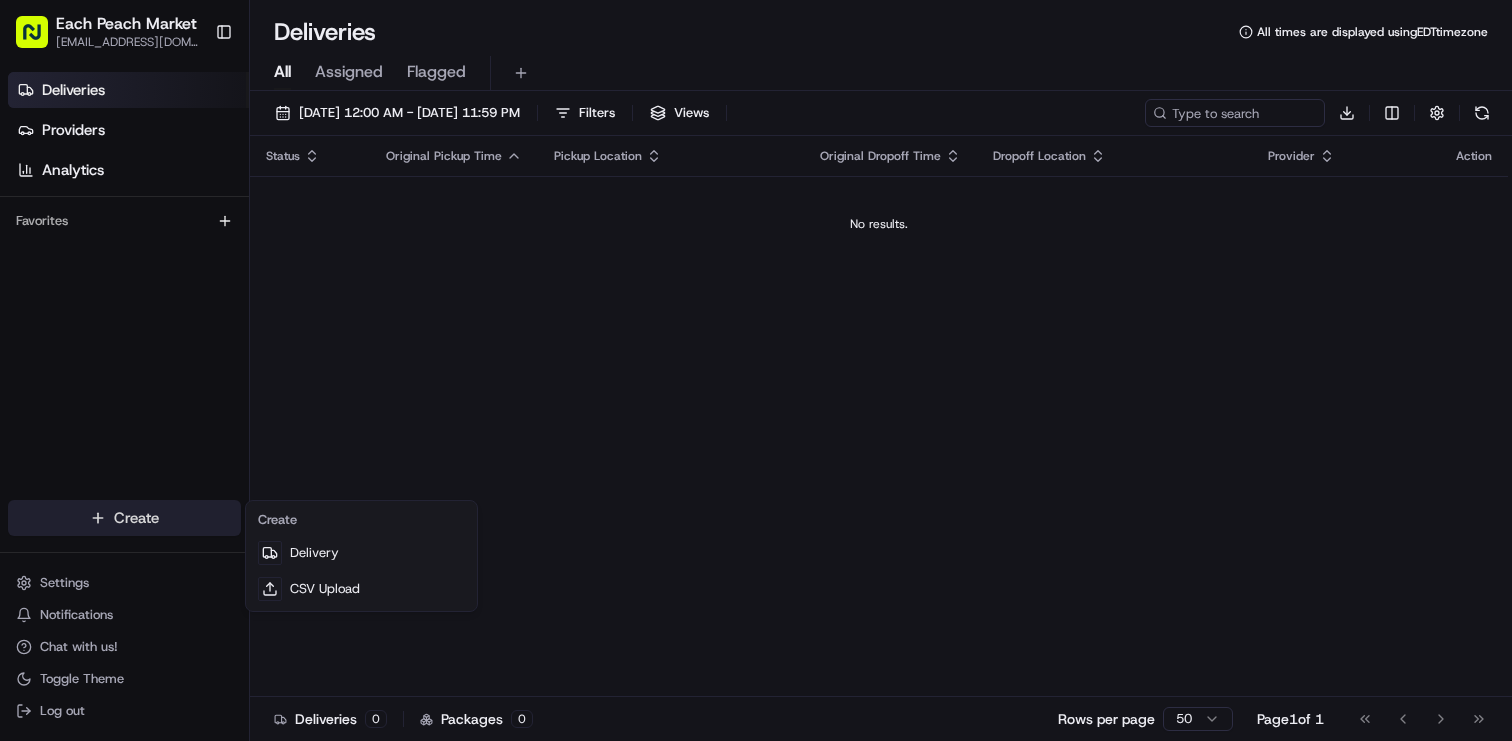 click on "Each Peach Market [EMAIL_ADDRESS][DOMAIN_NAME] Toggle Sidebar Deliveries Providers Analytics Favorites Main Menu Members & Organization Organization Users Roles Preferences Customization Tracking Orchestration Automations Dispatch Strategy Locations Pickup Locations Dropoff Locations Billing Billing Refund Requests Integrations Notification Triggers Webhooks API Keys Request Logs Create Settings Notifications Chat with us! Toggle Theme Log out Deliveries All times are displayed using  EDT  timezone All Assigned Flagged [DATE] 12:00 AM - [DATE] 11:59 PM Filters Views Download Status Original Pickup Time Pickup Location Original Dropoff Time Dropoff Location Provider Action No results. Deliveries 0 Packages 0 Rows per page 50 Page  1  of   1 Go to first page Go to previous page Go to next page Go to last page
Create Delivery CSV Upload" at bounding box center (756, 370) 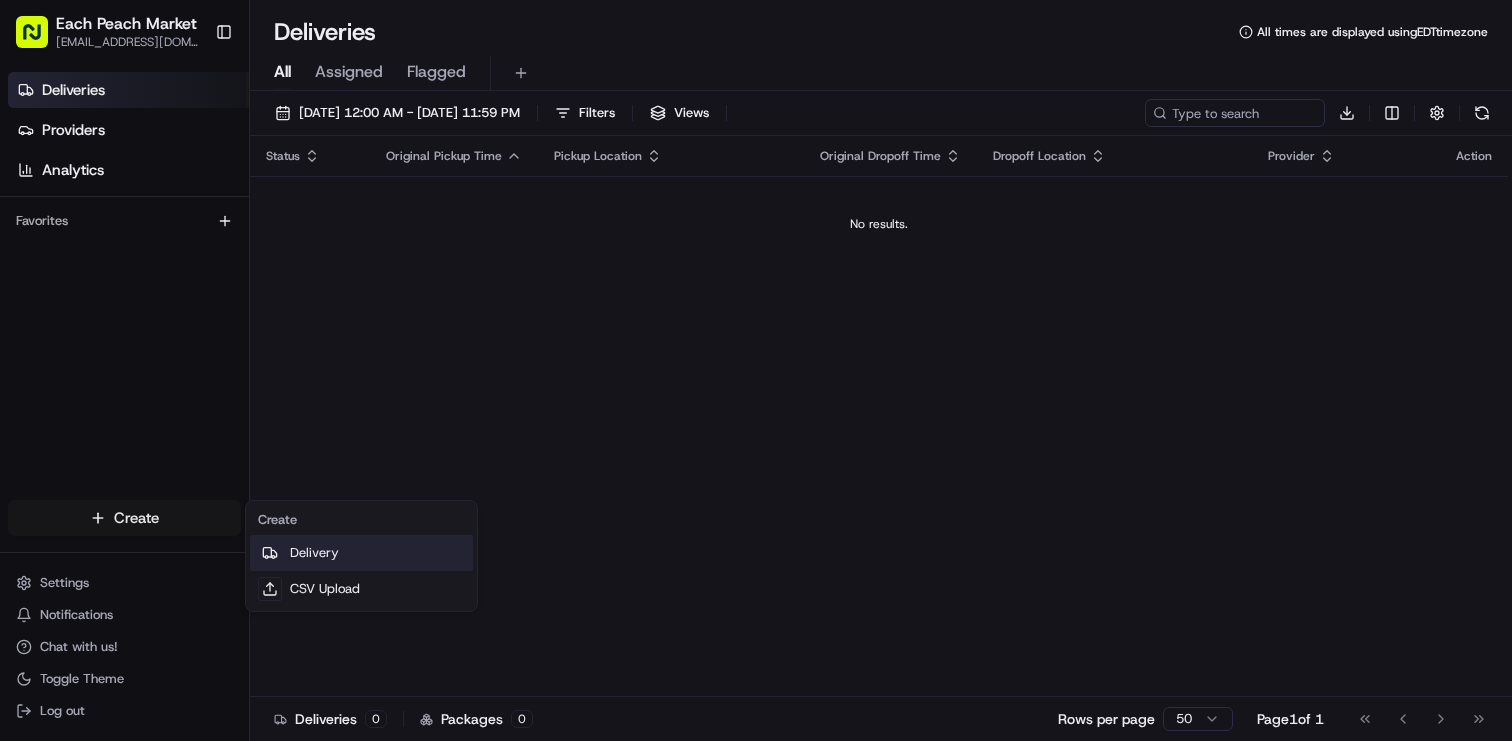 click on "Delivery" at bounding box center [361, 553] 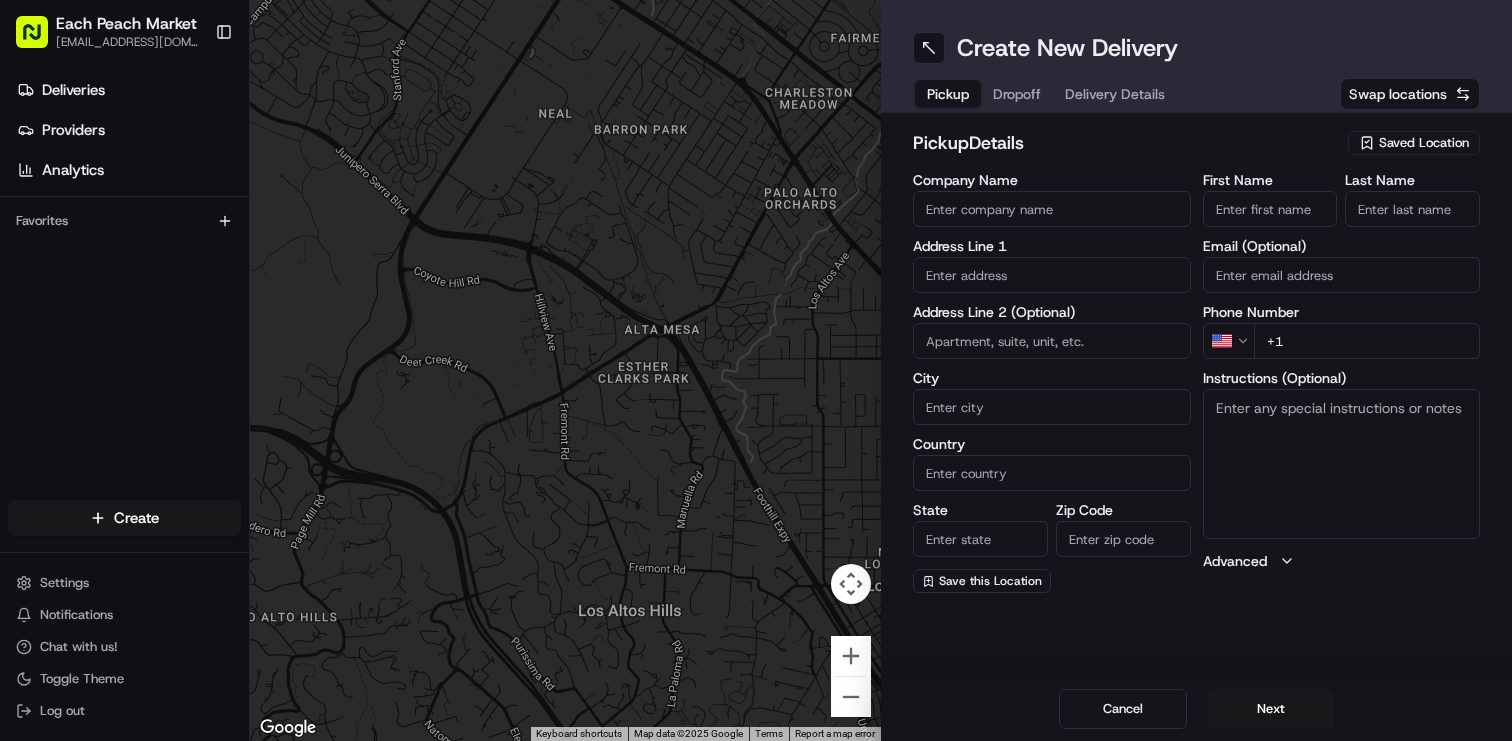 click on "First Name" at bounding box center [1270, 209] 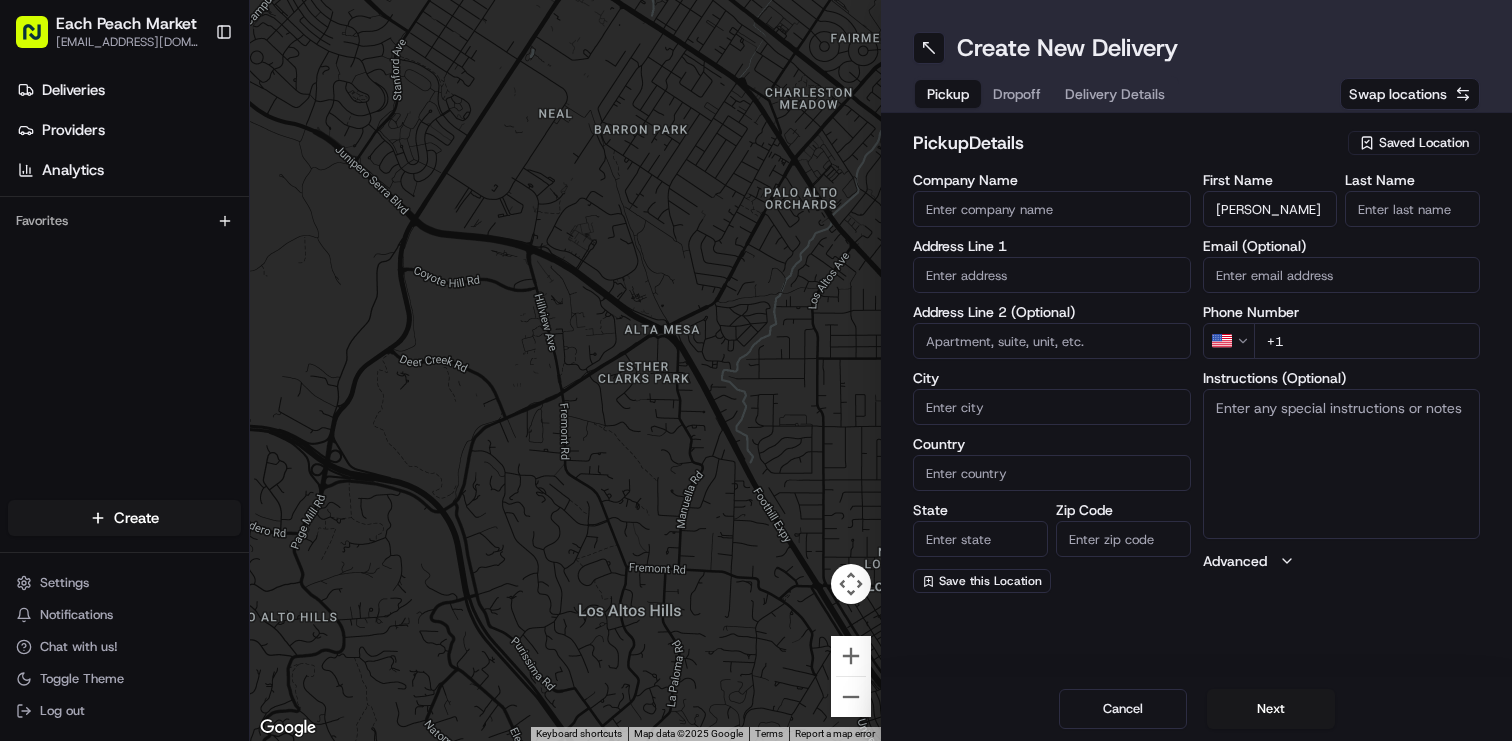 type on "[PERSON_NAME]" 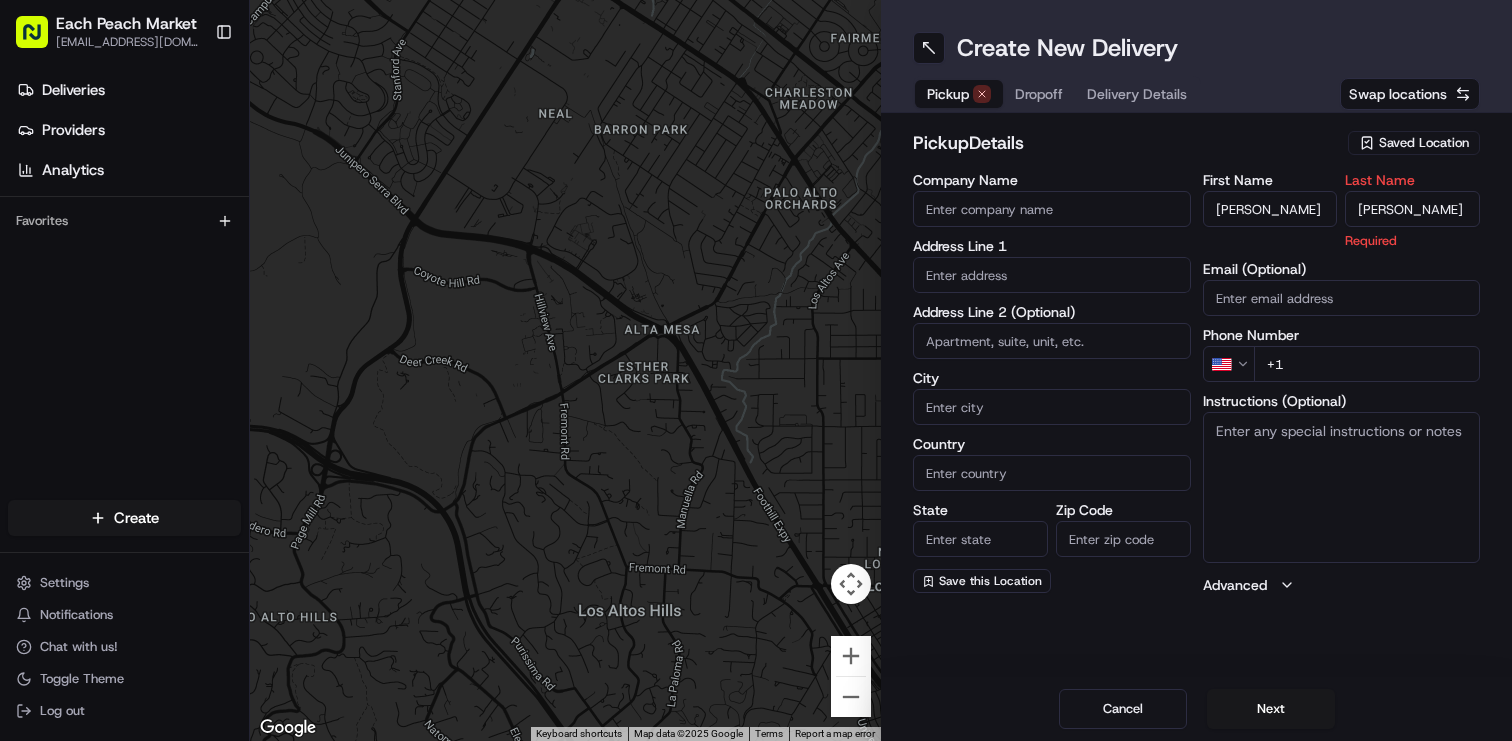 type on "[PERSON_NAME]" 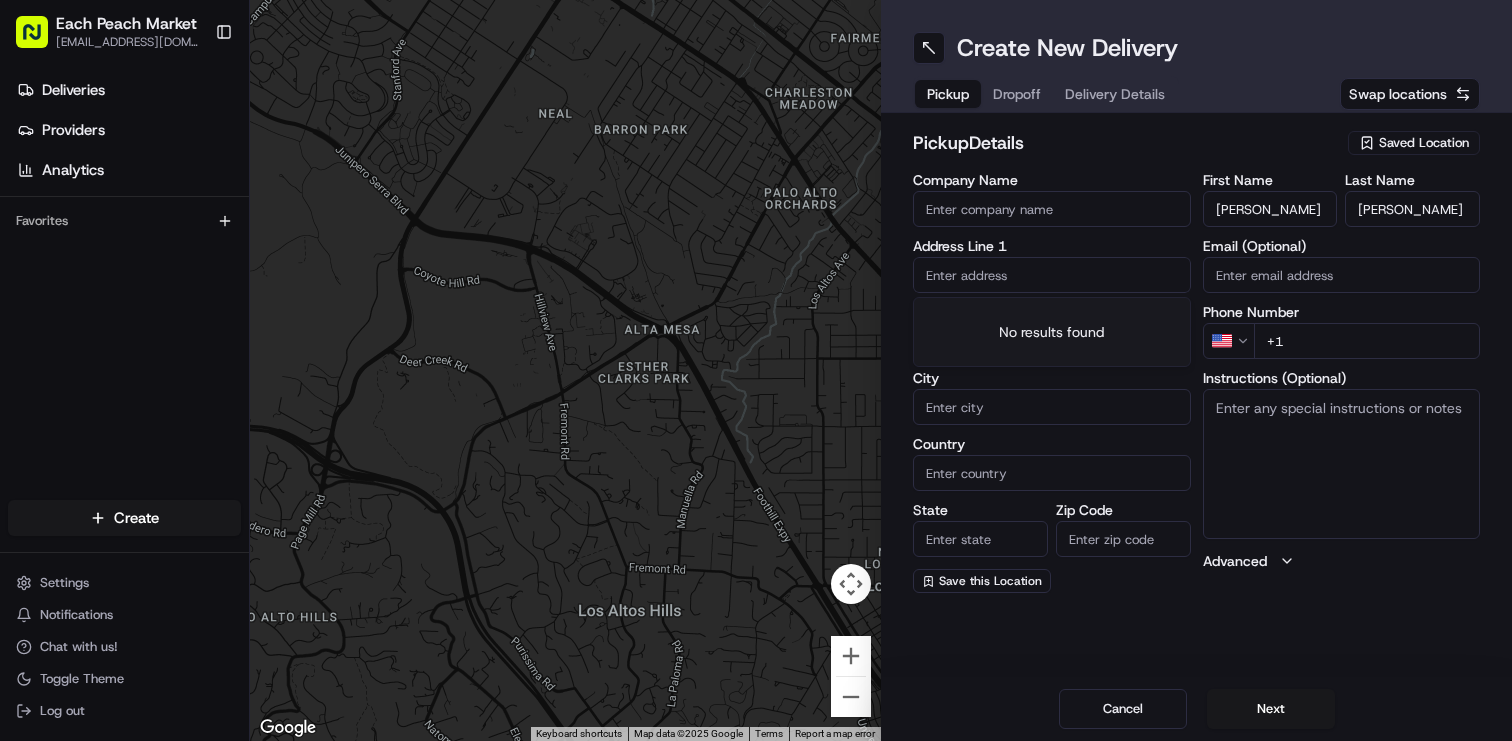 click at bounding box center (1052, 275) 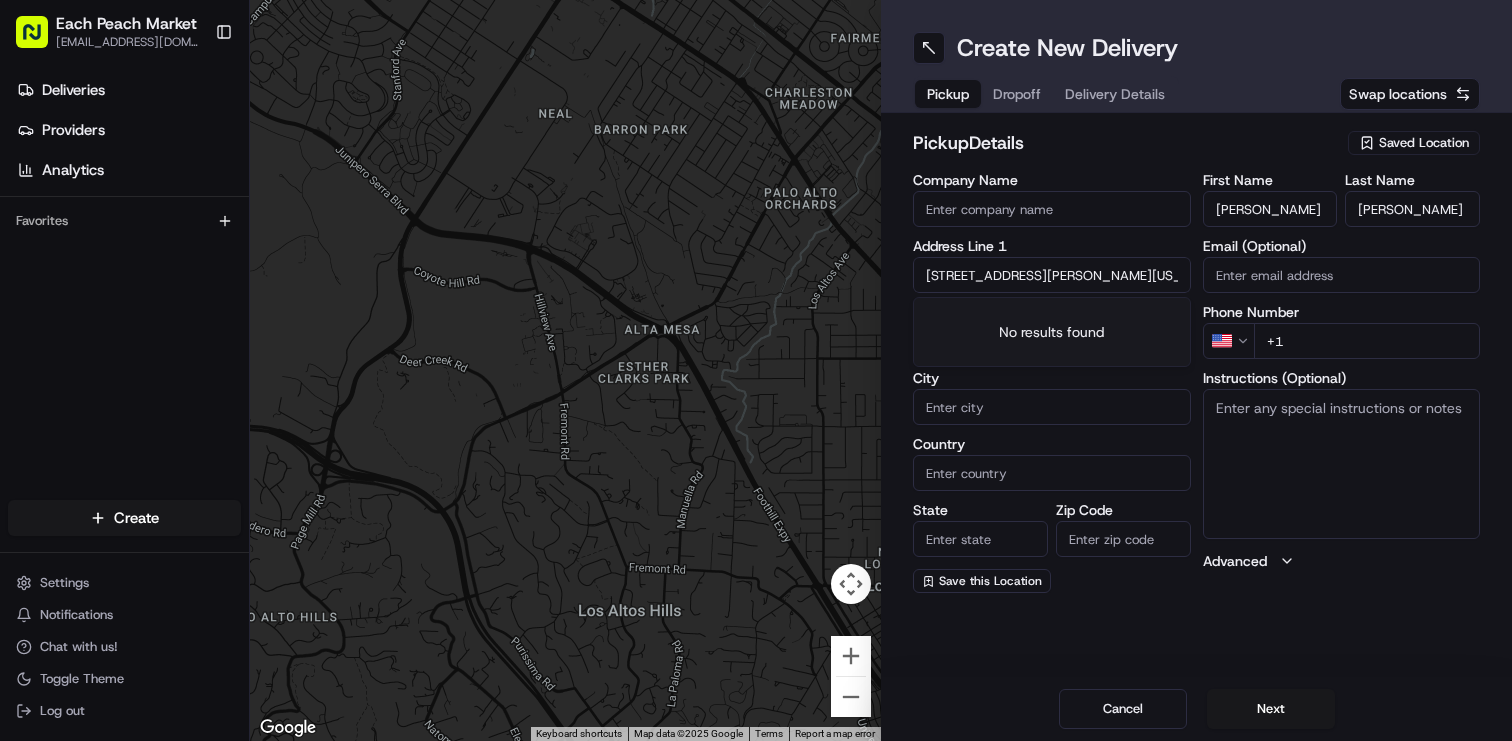 scroll, scrollTop: 0, scrollLeft: 113, axis: horizontal 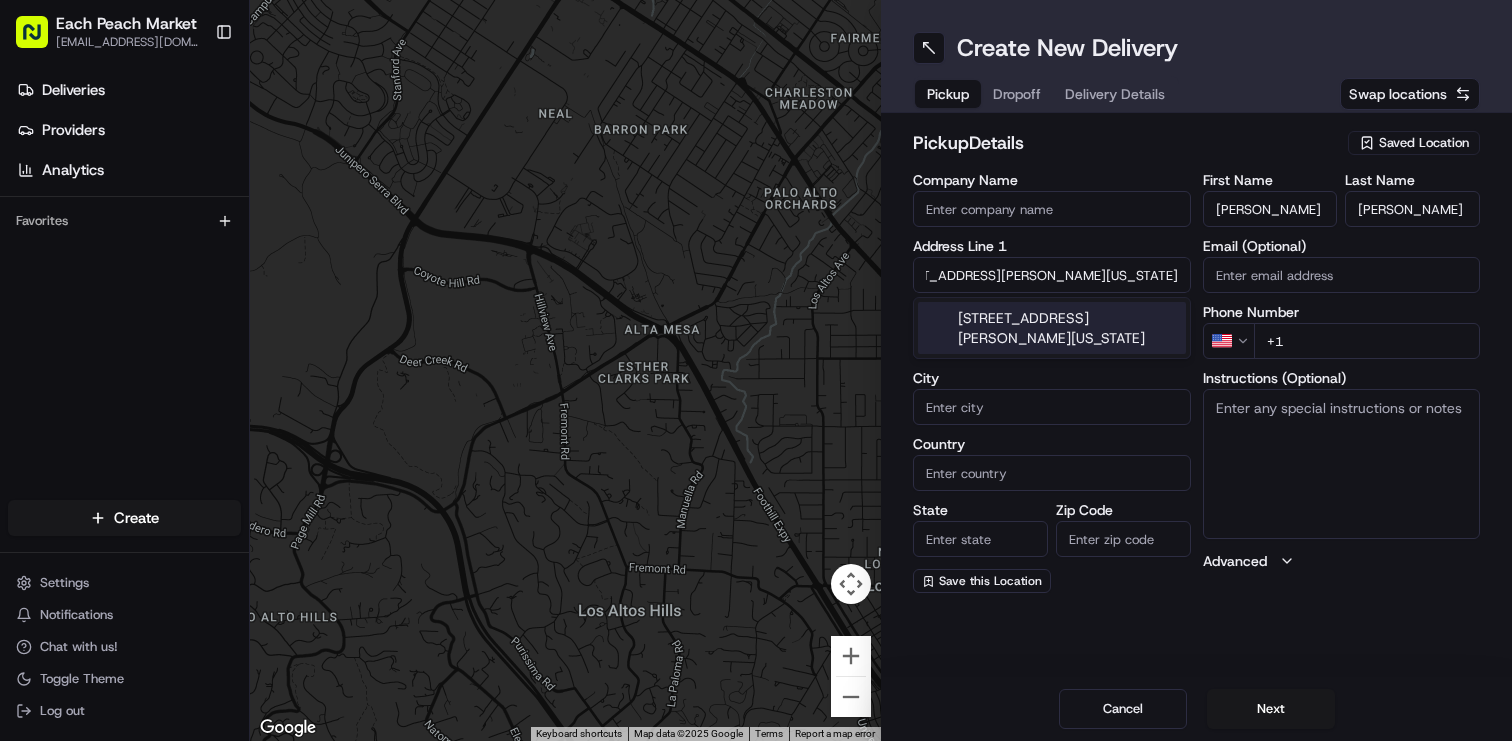 click on "[STREET_ADDRESS][PERSON_NAME][US_STATE]" at bounding box center (1052, 328) 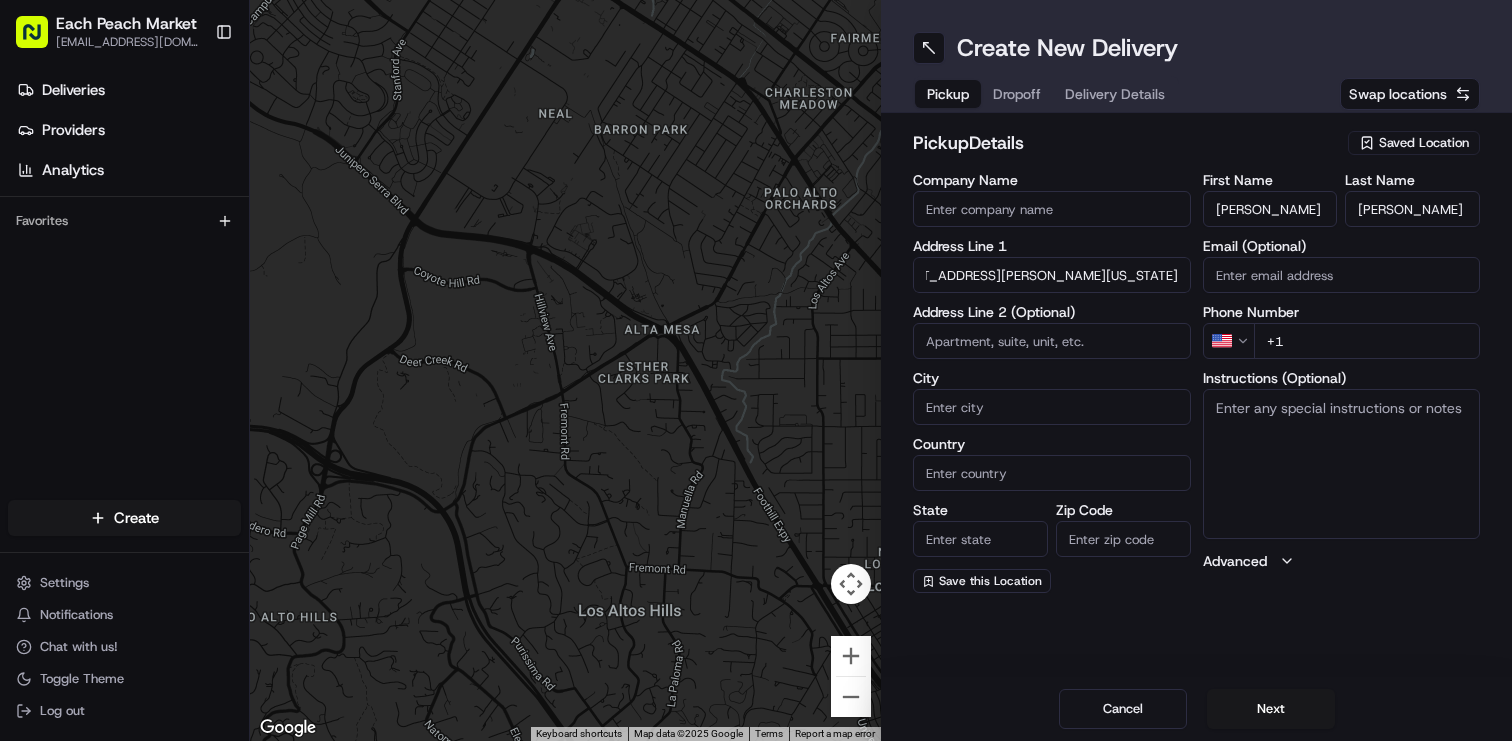 type on "[STREET_ADDRESS][PERSON_NAME][US_STATE]" 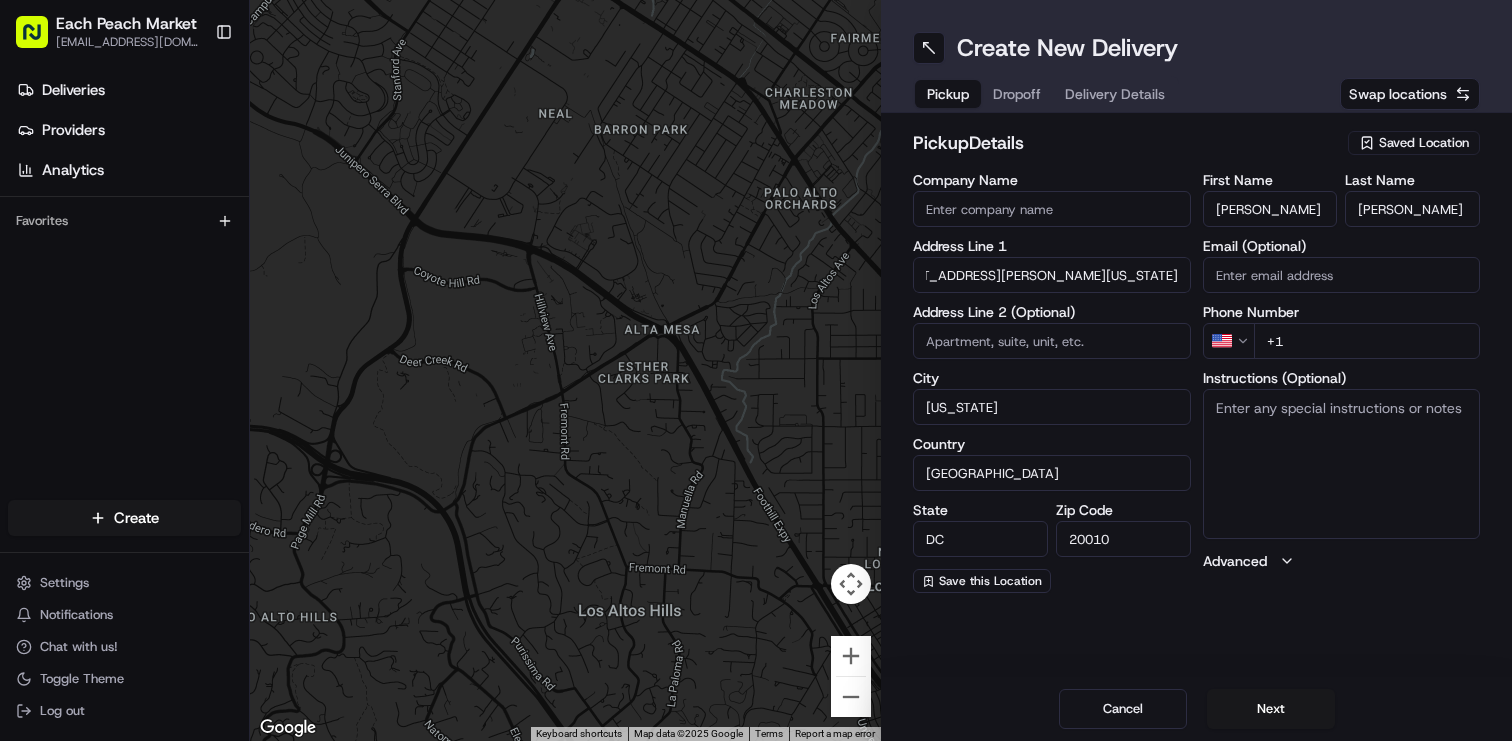 type on "[STREET_ADDRESS][PERSON_NAME]" 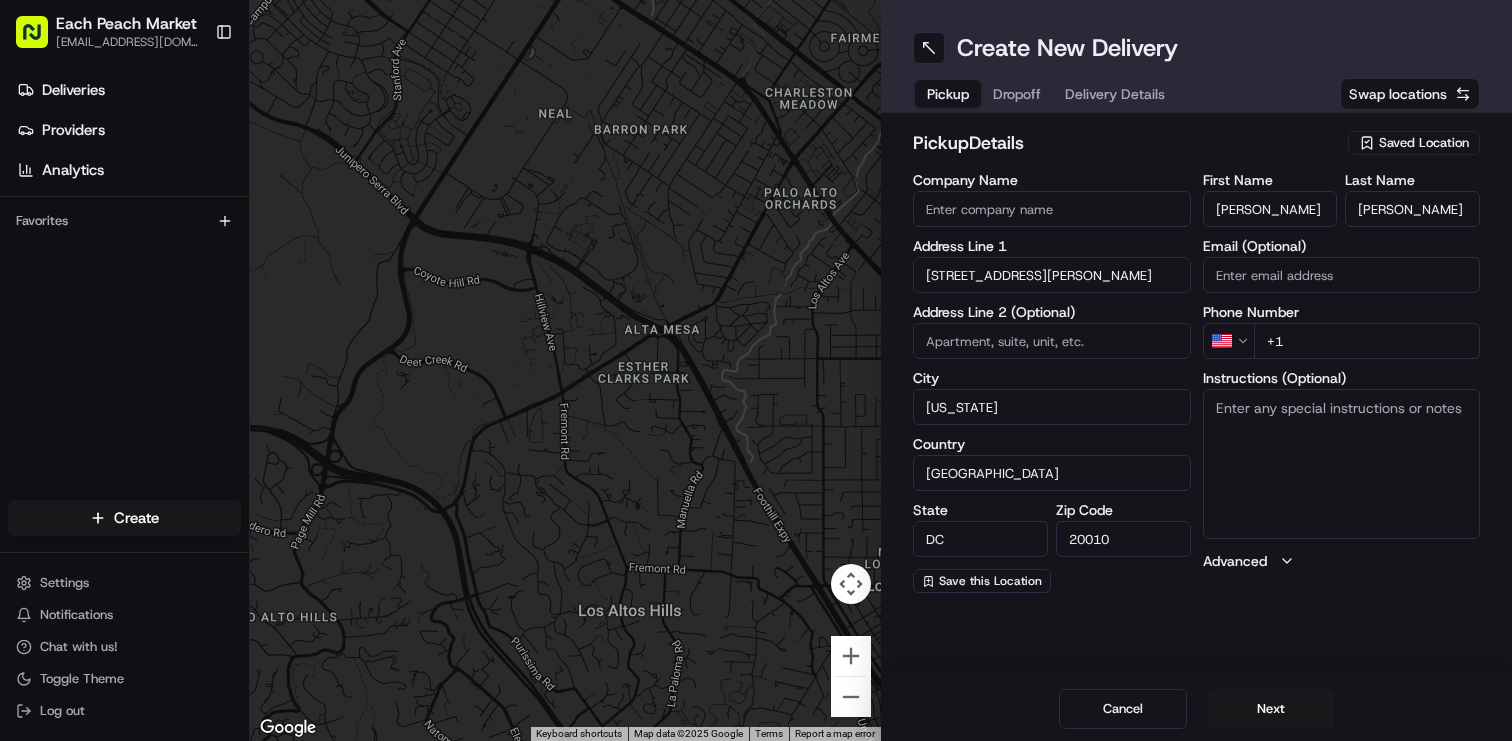 scroll, scrollTop: 0, scrollLeft: 0, axis: both 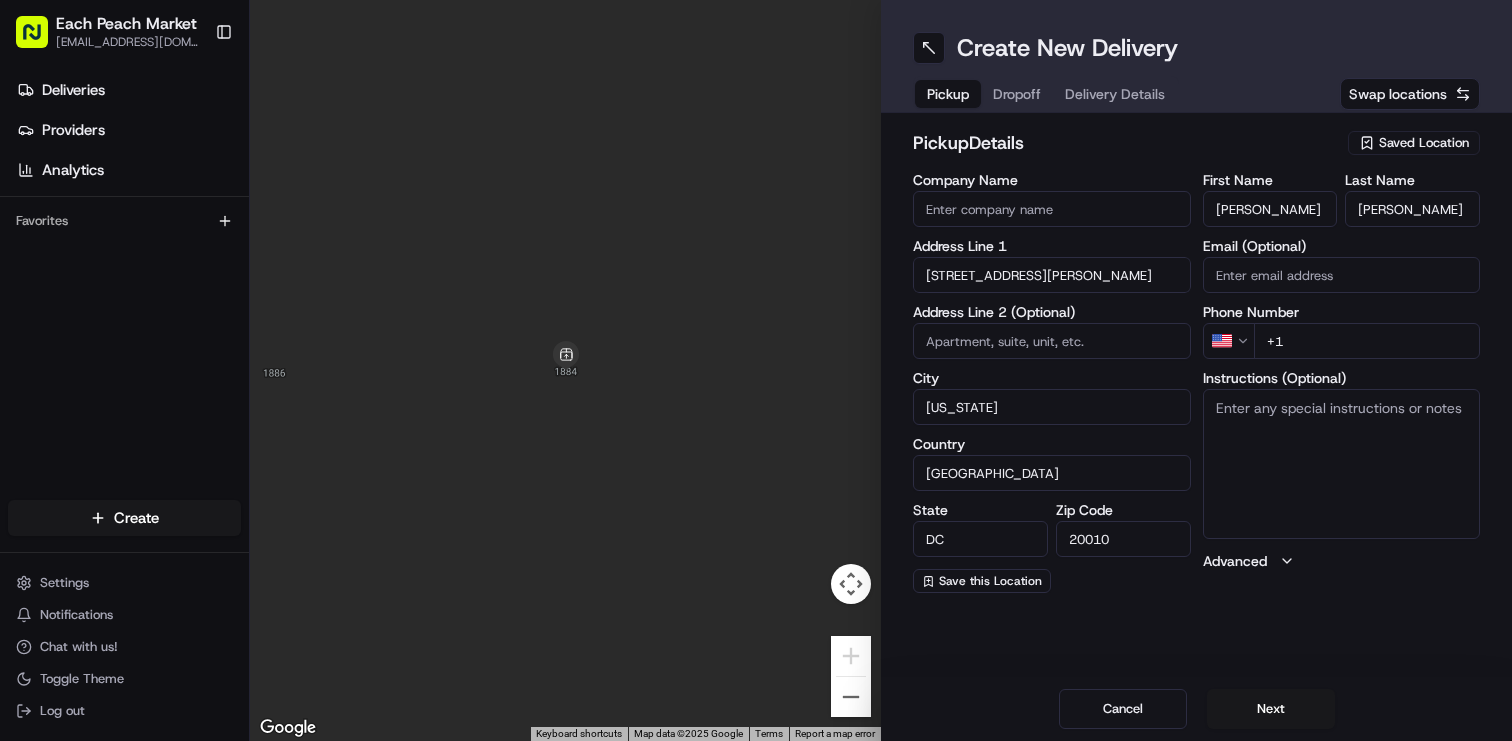 click on "Company Name" at bounding box center [1052, 209] 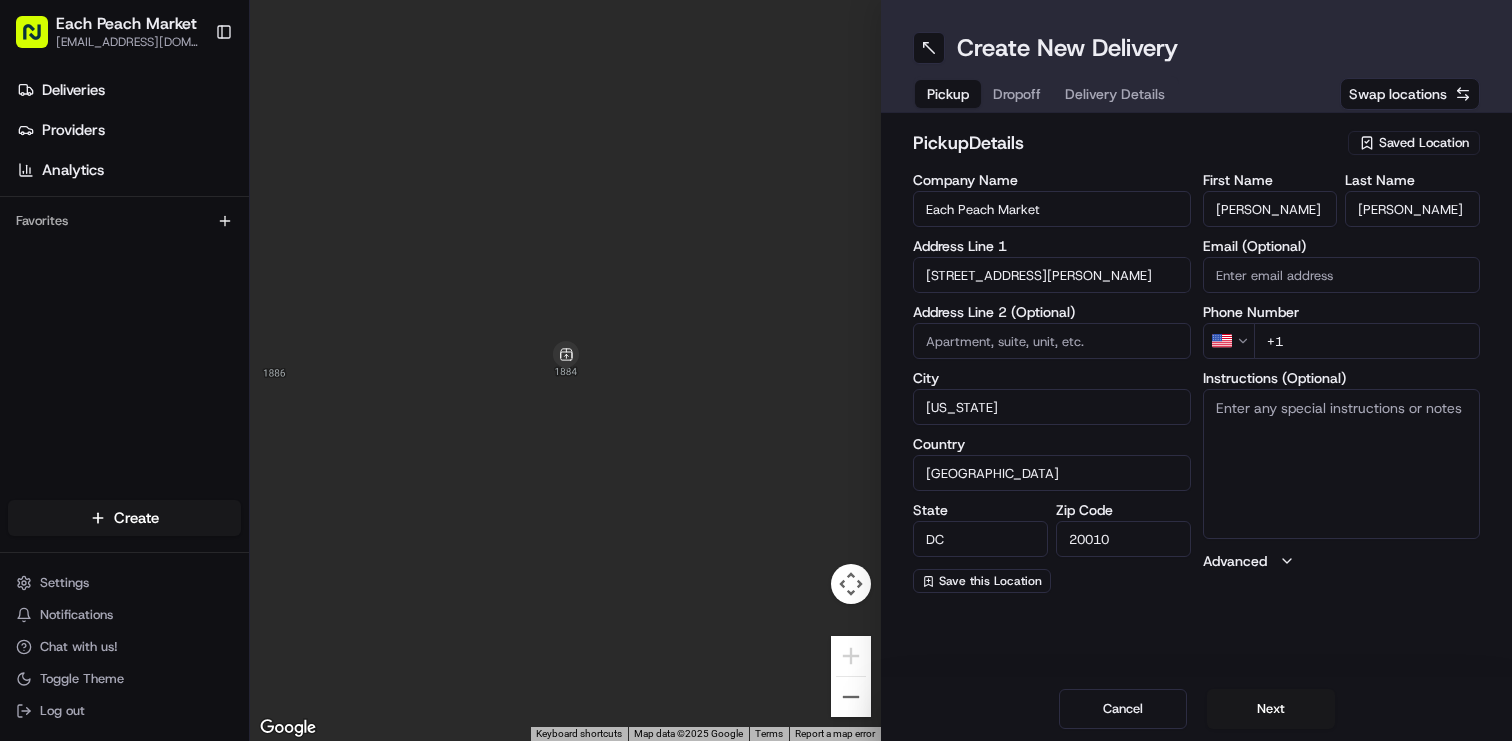 type on "Each Peach Market" 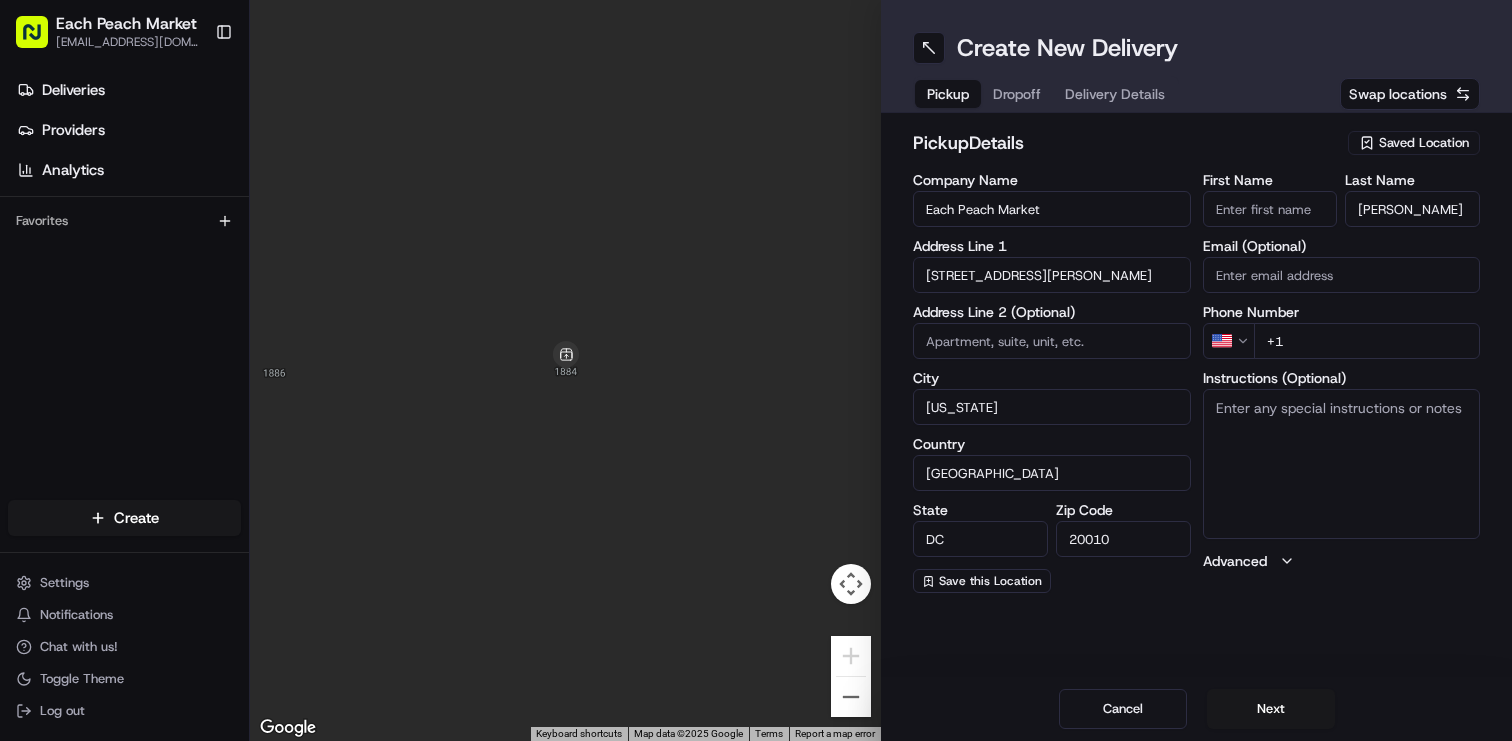 type 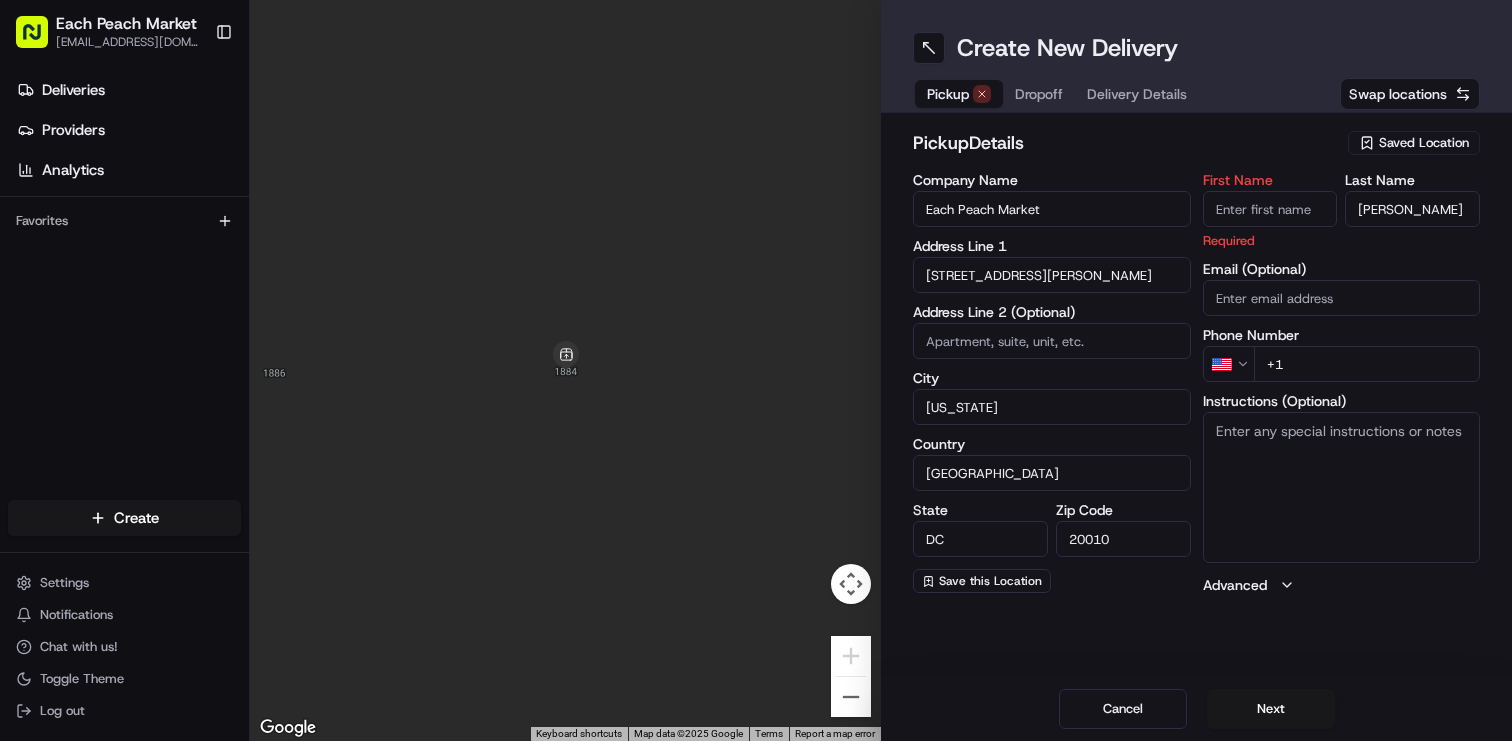 click on "[PERSON_NAME]" at bounding box center (1412, 209) 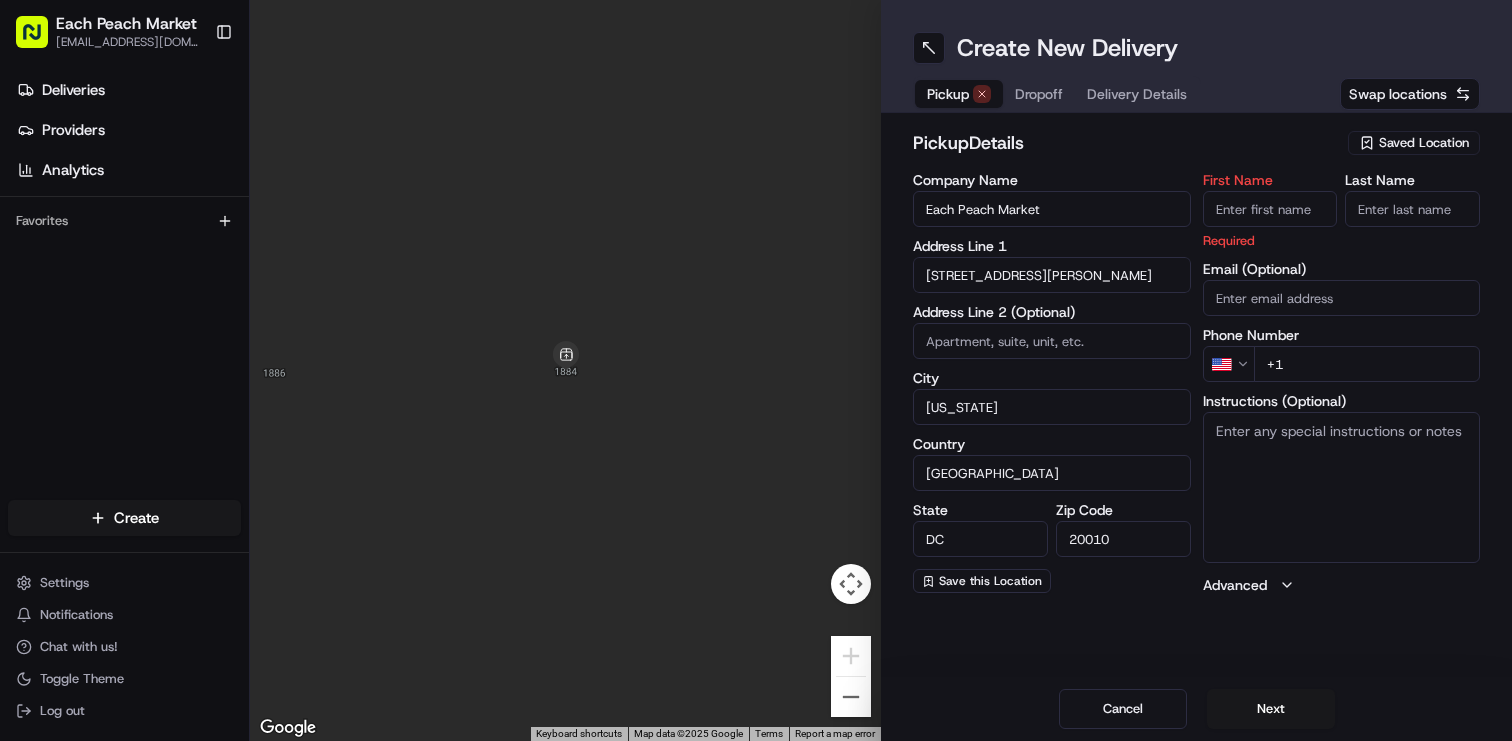 type 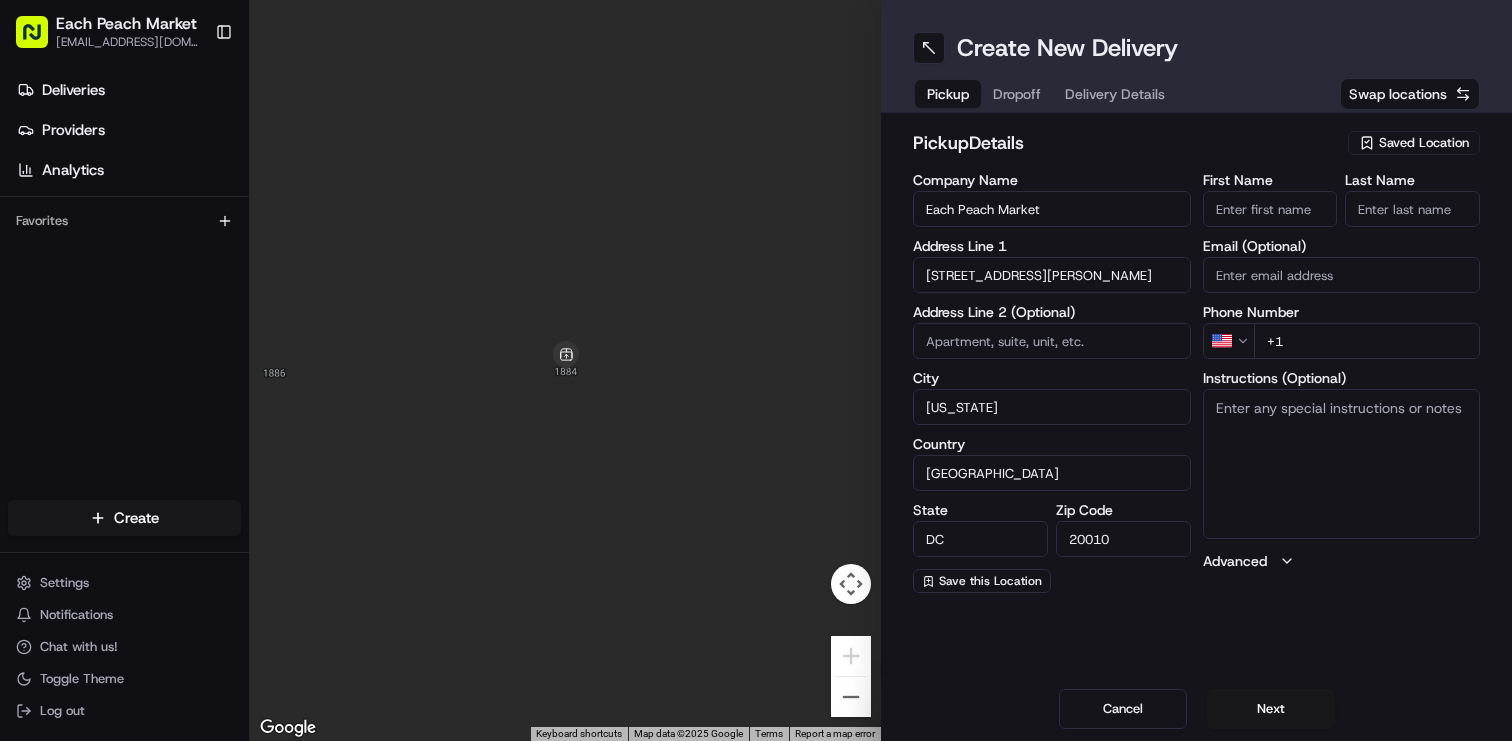 click on "First Name" at bounding box center [1270, 209] 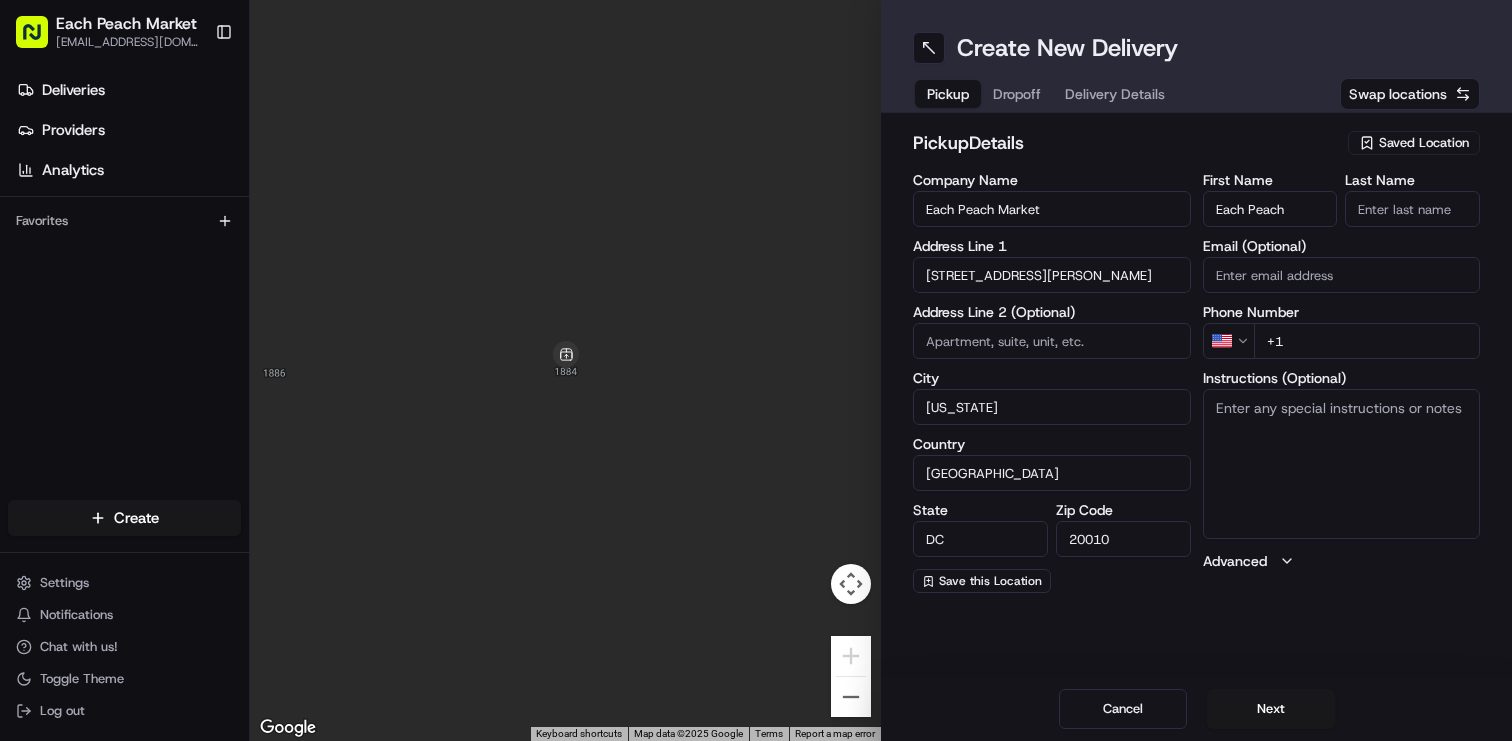type on "Each Peach" 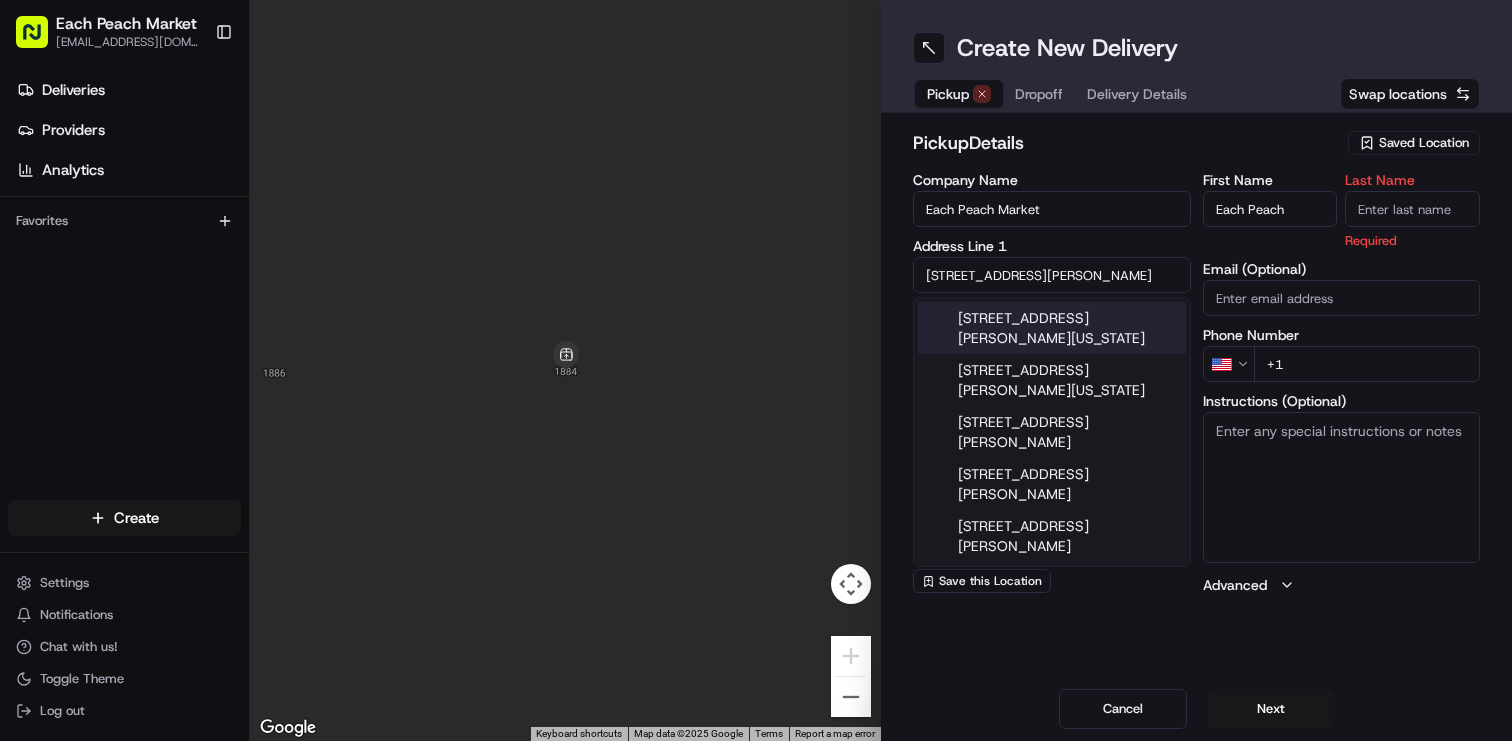 click on "[STREET_ADDRESS][PERSON_NAME]" at bounding box center [1052, 275] 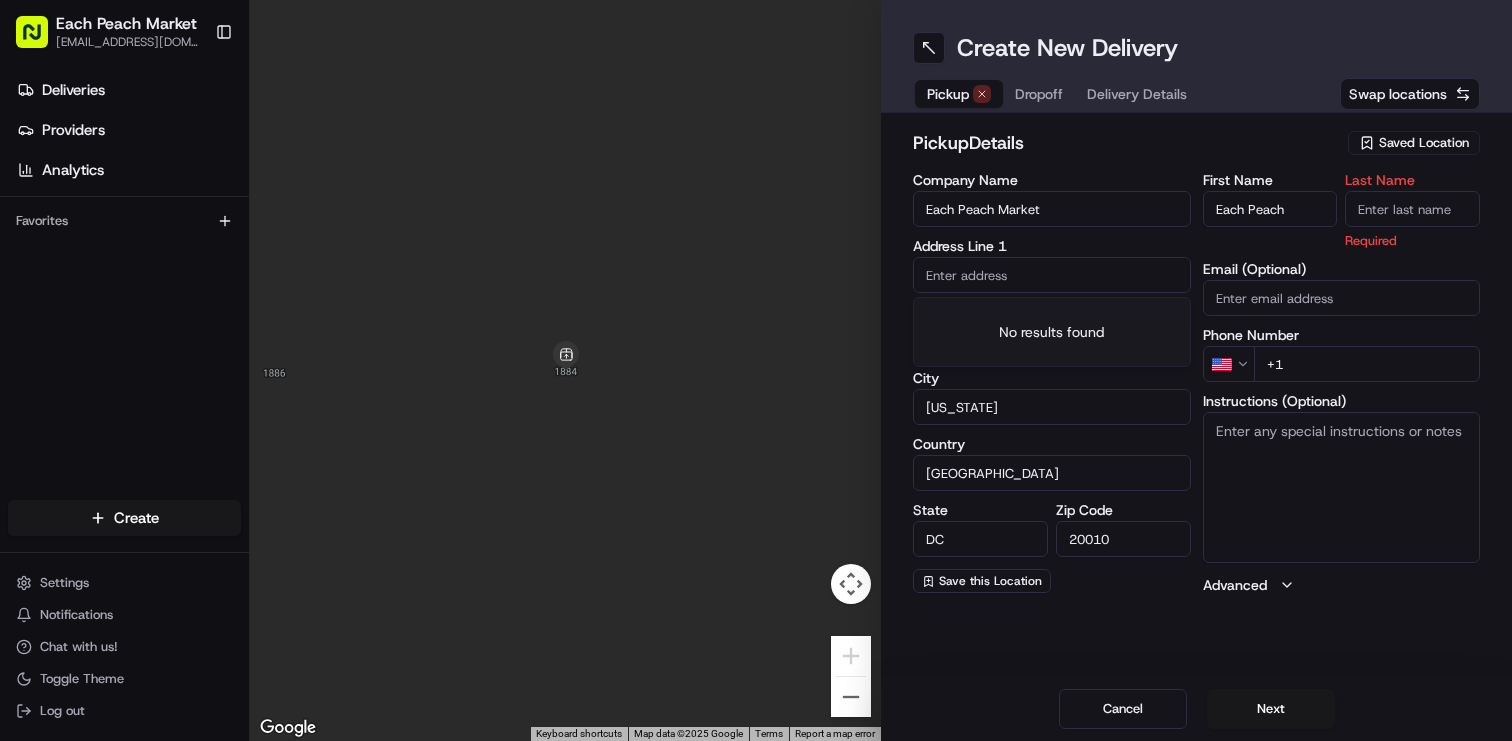 type 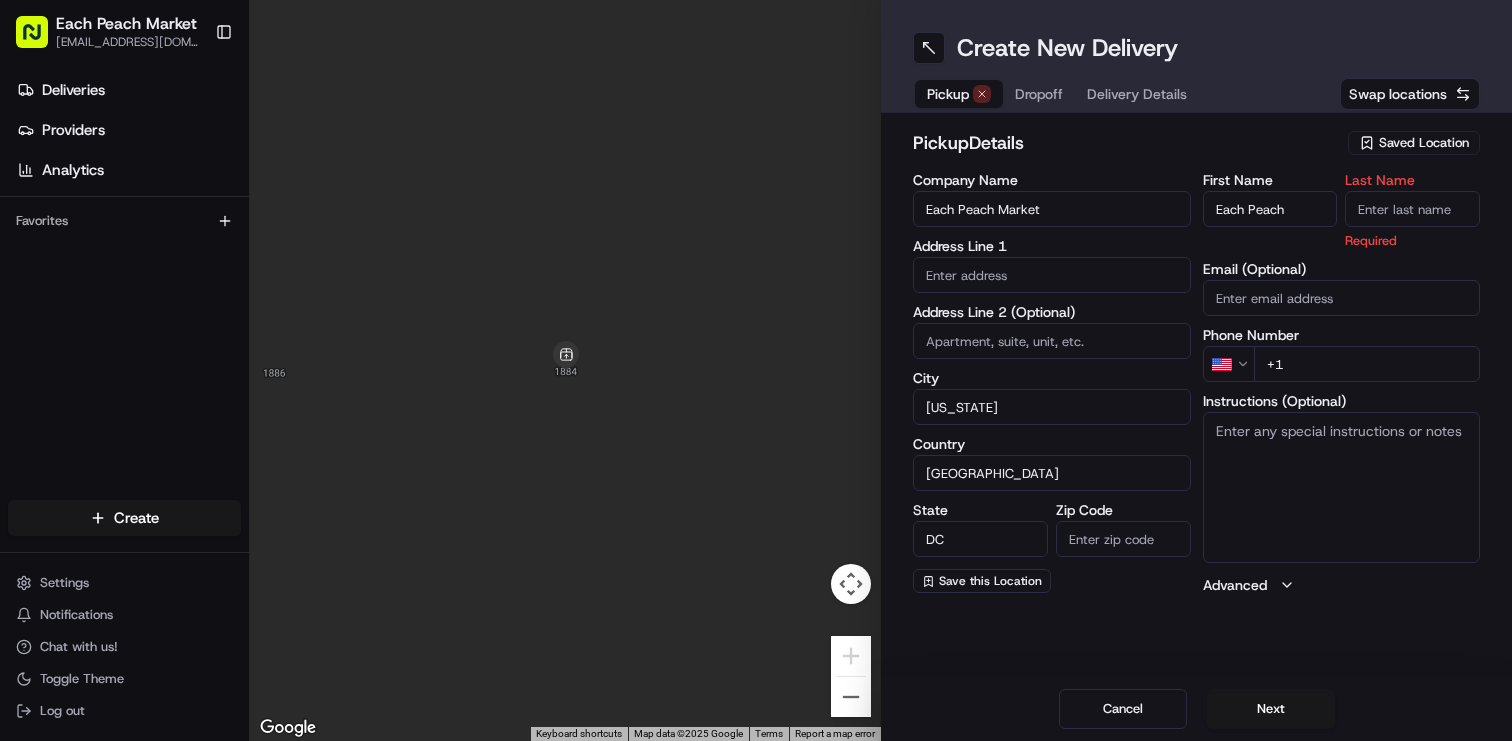 type 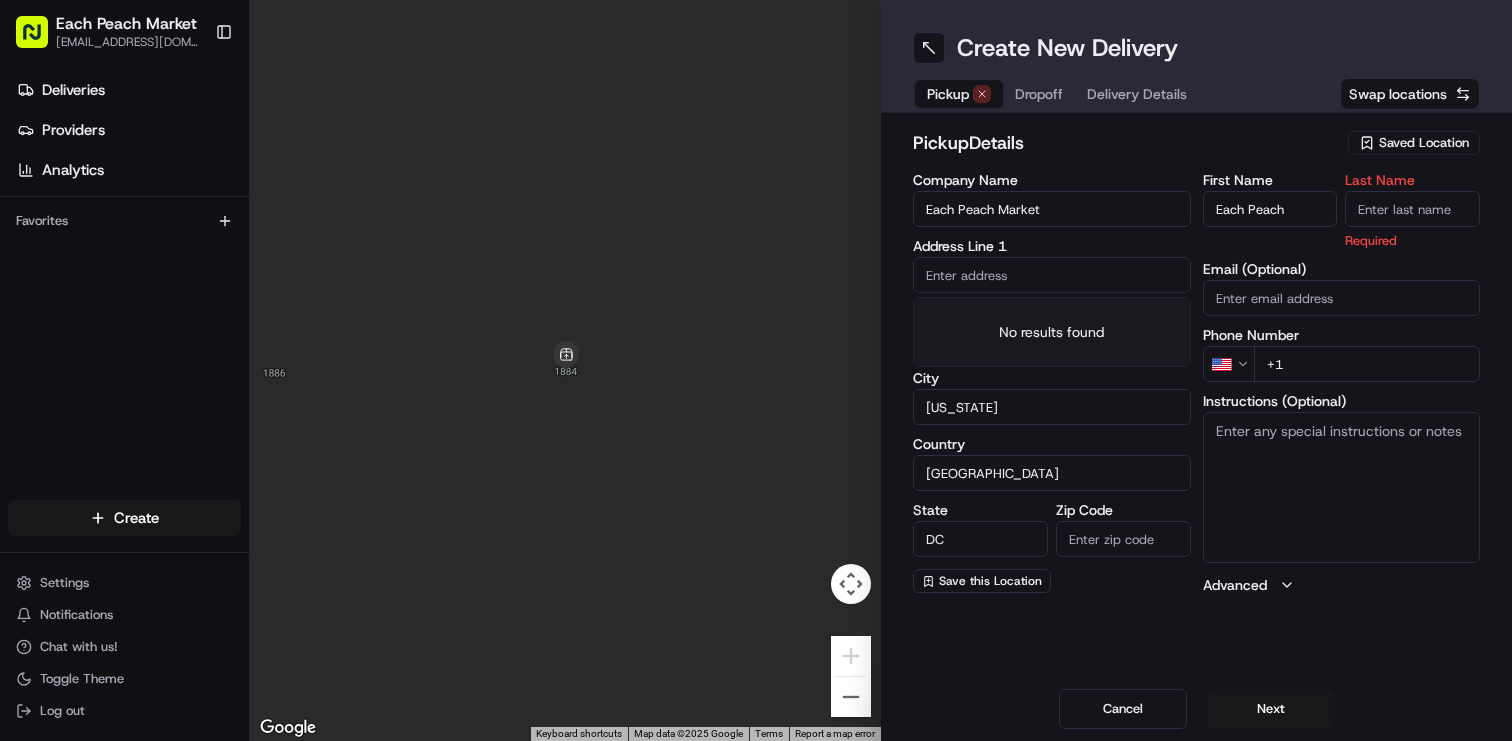 paste on "[STREET_ADDRESS][US_STATE]" 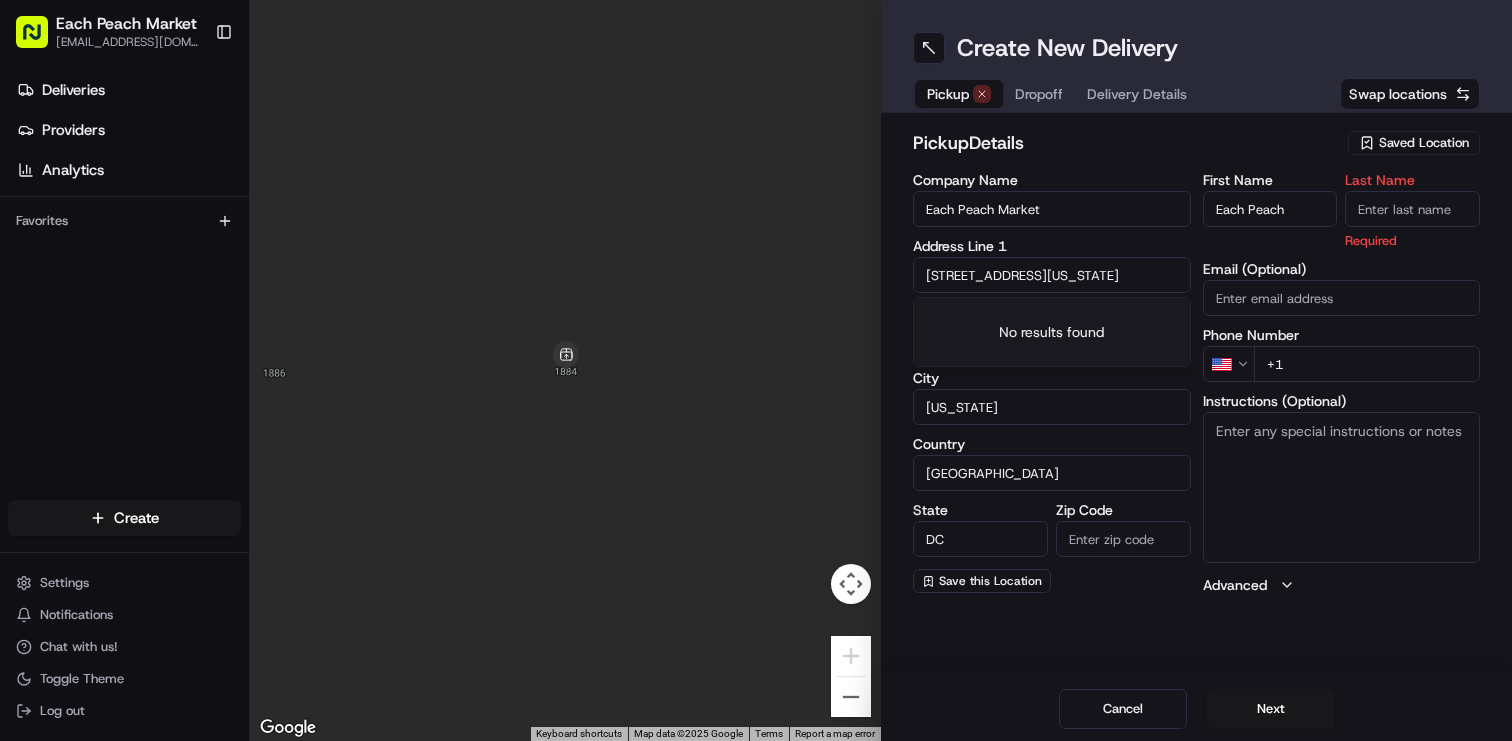scroll, scrollTop: 0, scrollLeft: 46, axis: horizontal 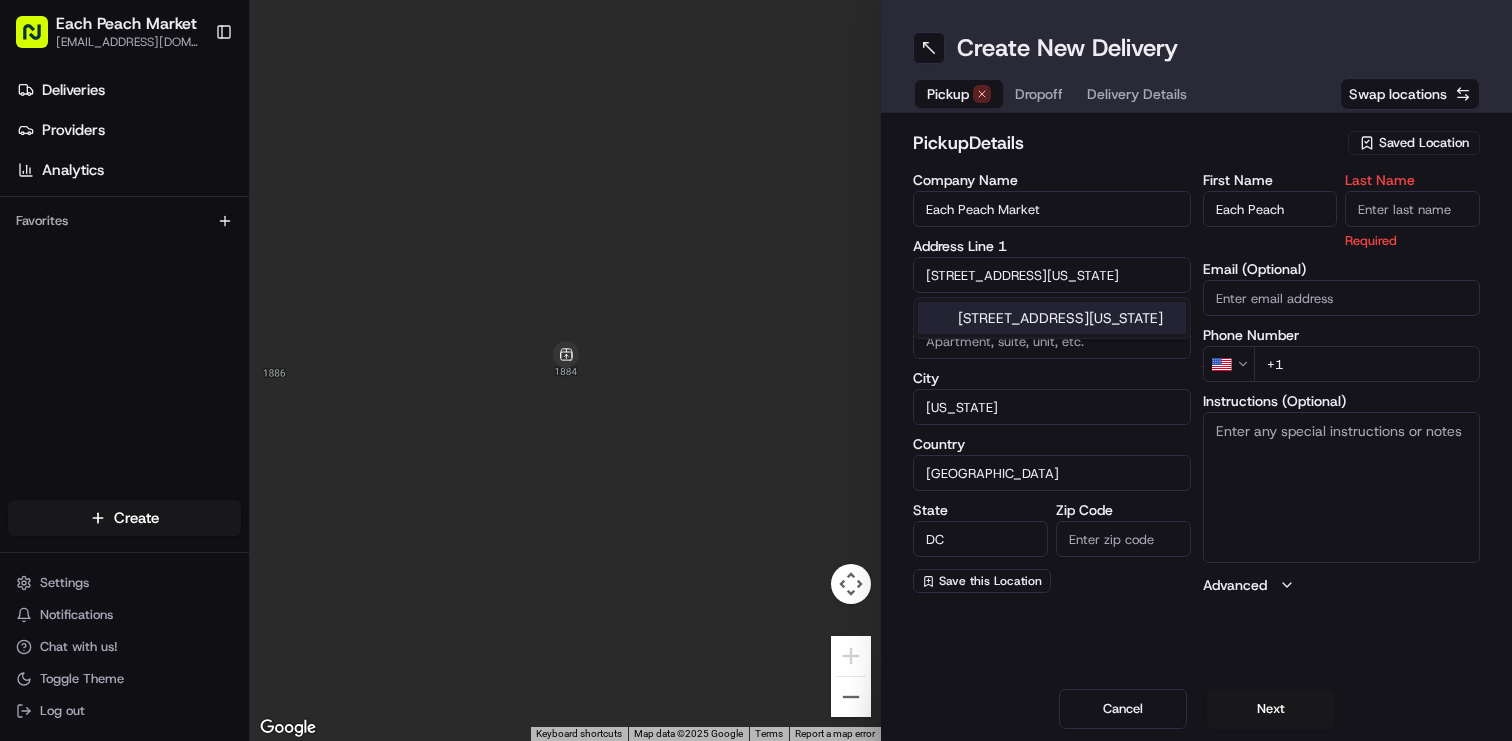 click on "[STREET_ADDRESS][US_STATE]" at bounding box center [1052, 318] 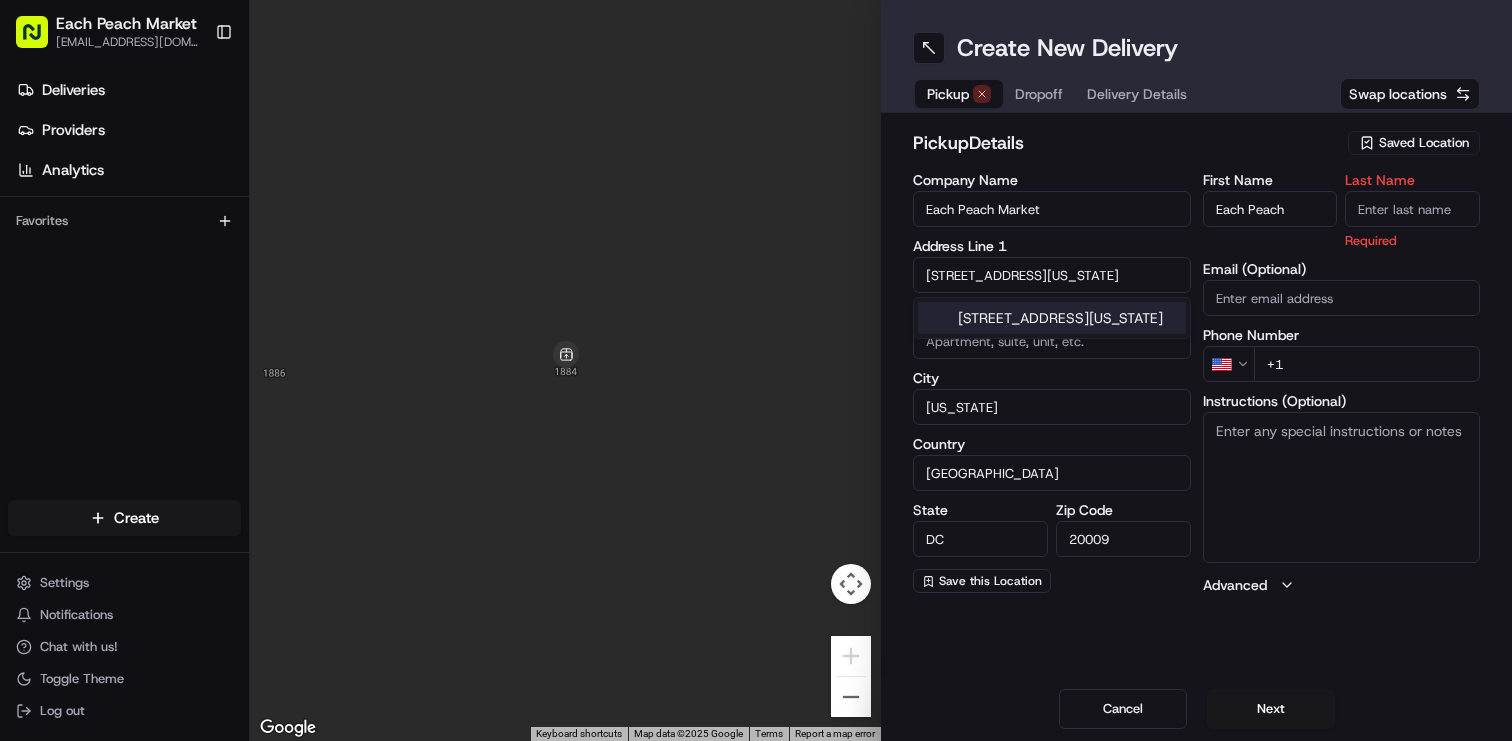 type on "[STREET_ADDRESS]" 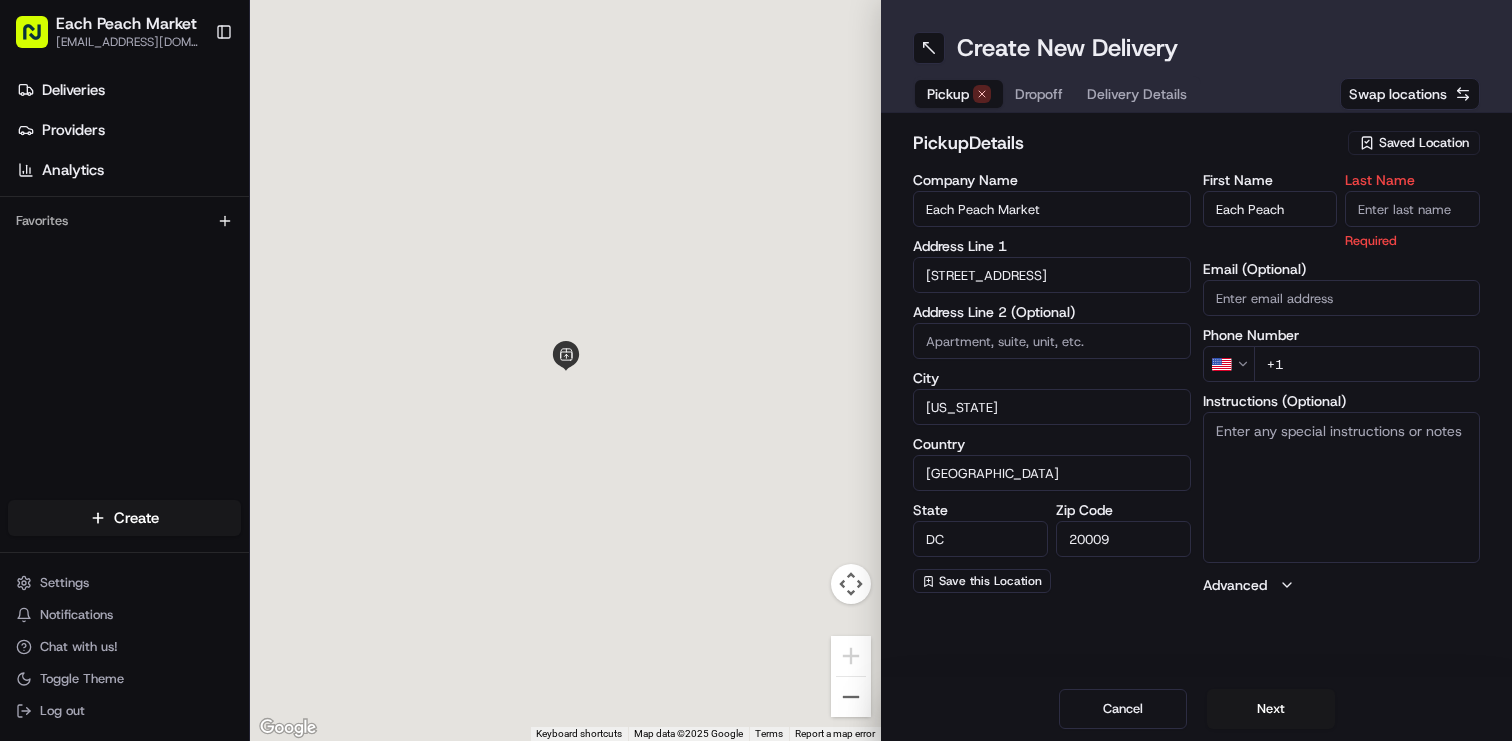 scroll, scrollTop: 0, scrollLeft: 0, axis: both 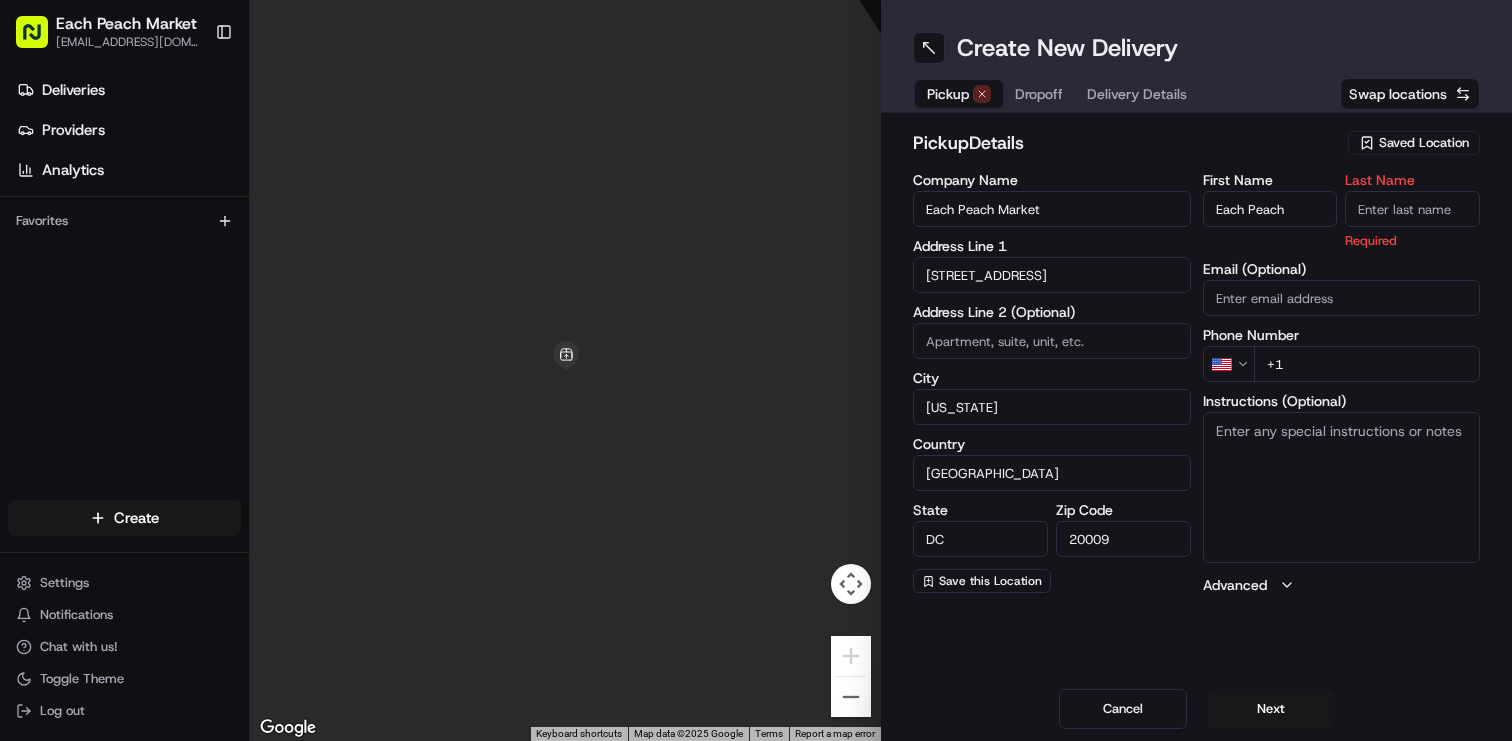 click on "+1" at bounding box center [1367, 364] 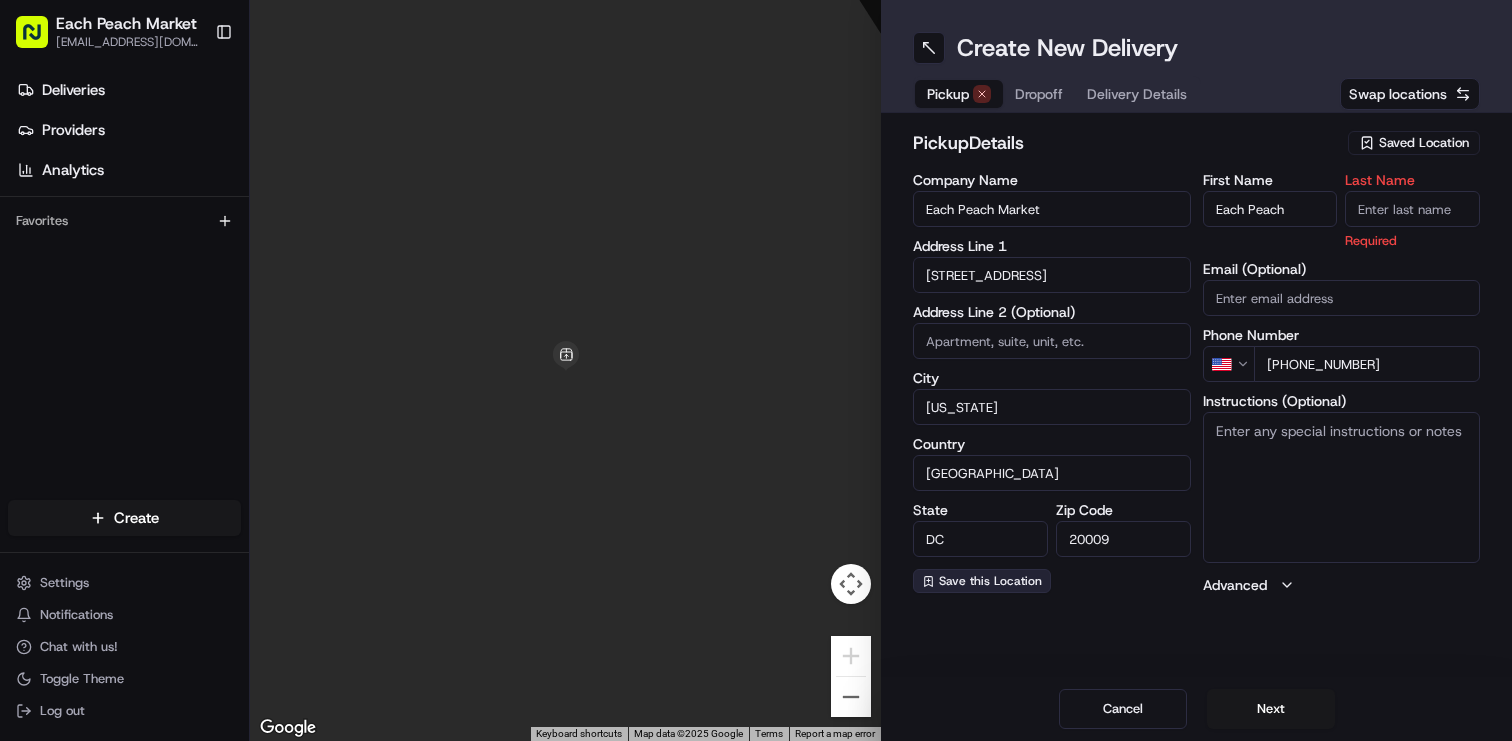 type on "[PHONE_NUMBER]" 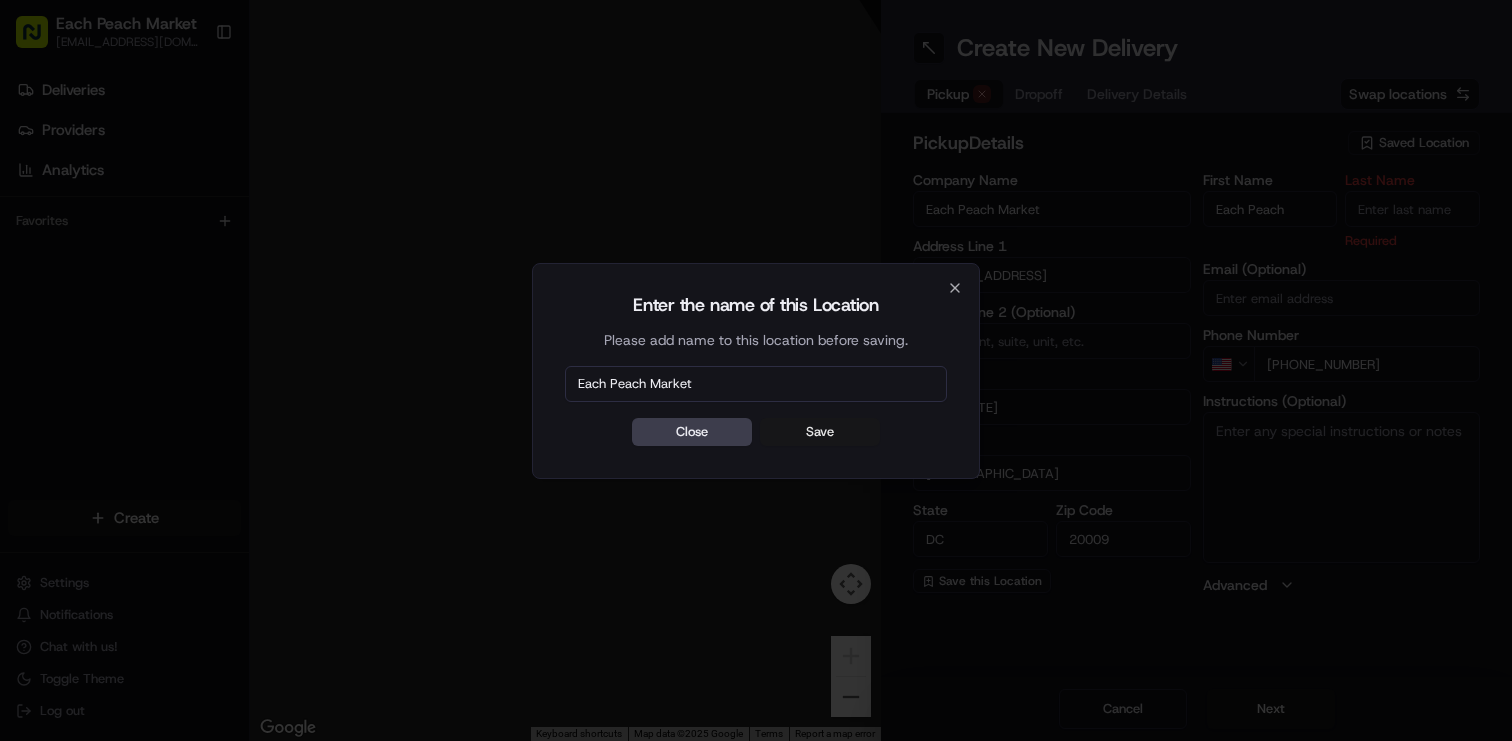 click on "Save" at bounding box center [820, 432] 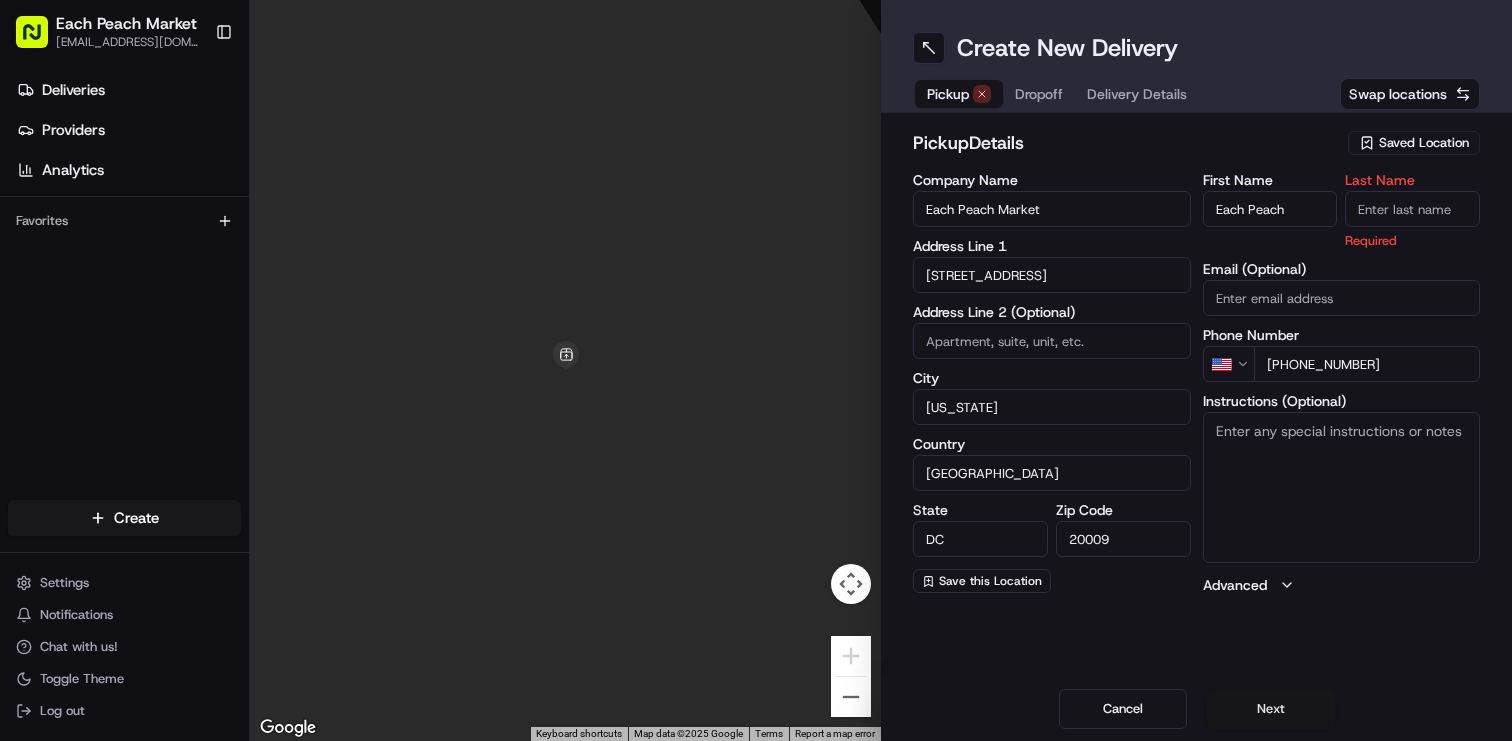 click on "Next" at bounding box center [1271, 709] 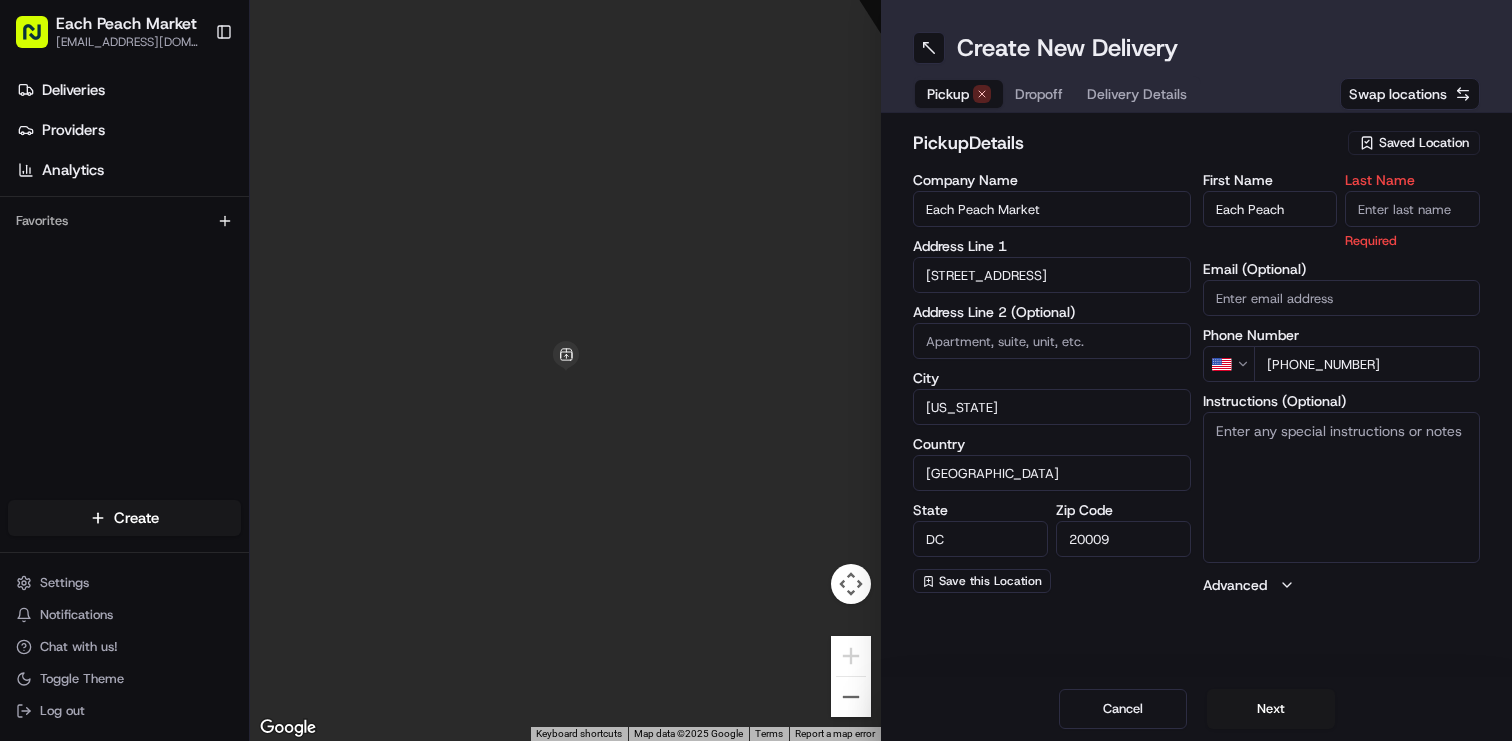 click on "Last Name" at bounding box center (1412, 209) 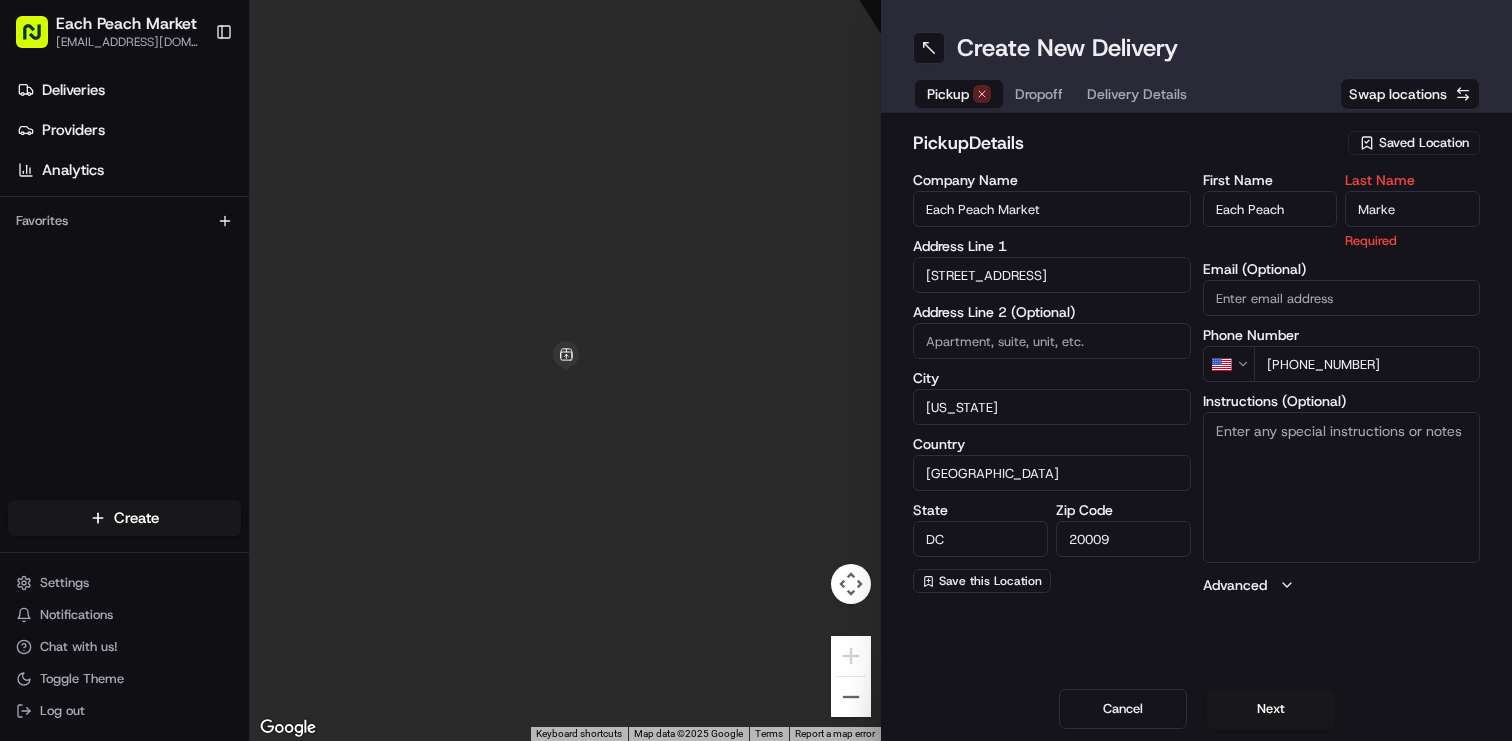 type on "Market" 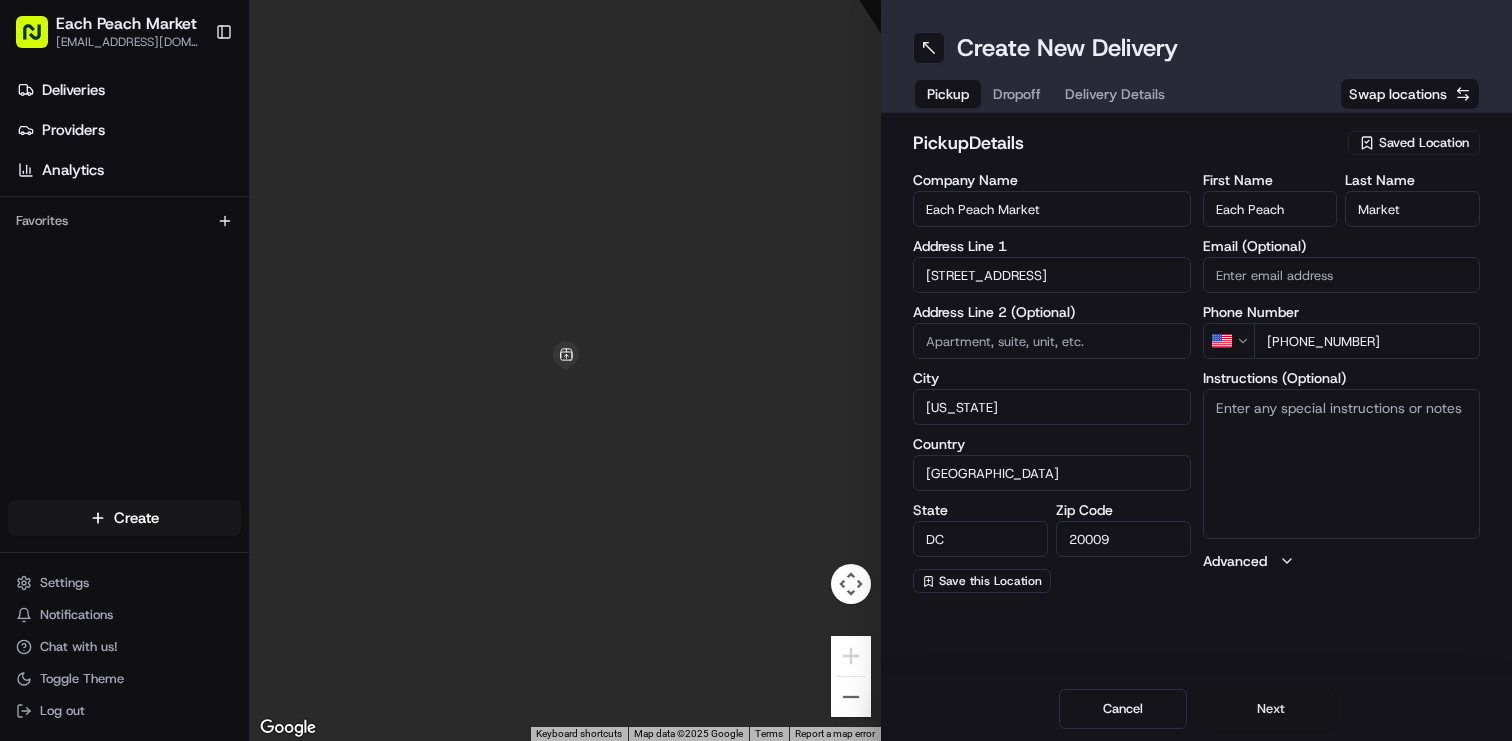 click on "Next" at bounding box center (1271, 709) 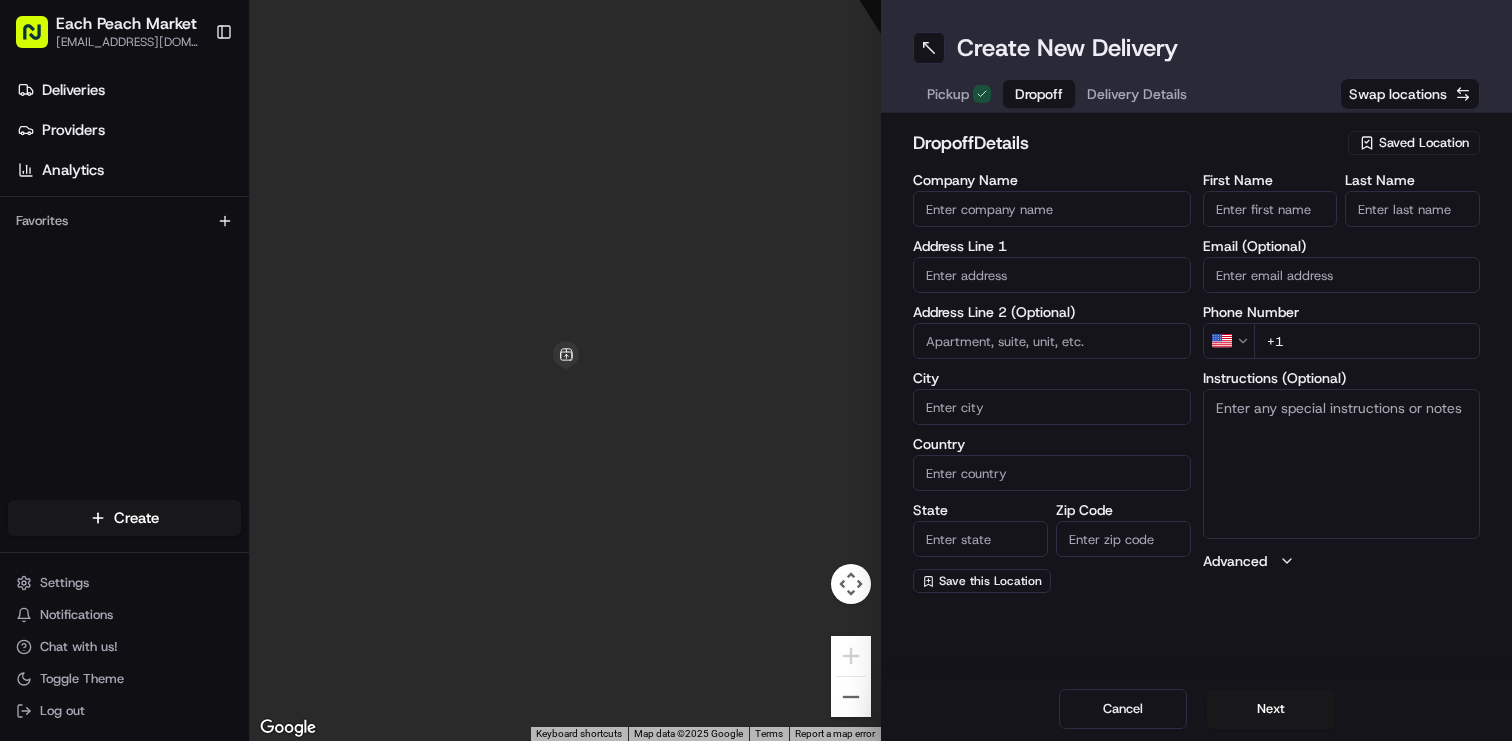 click on "First Name" at bounding box center (1270, 209) 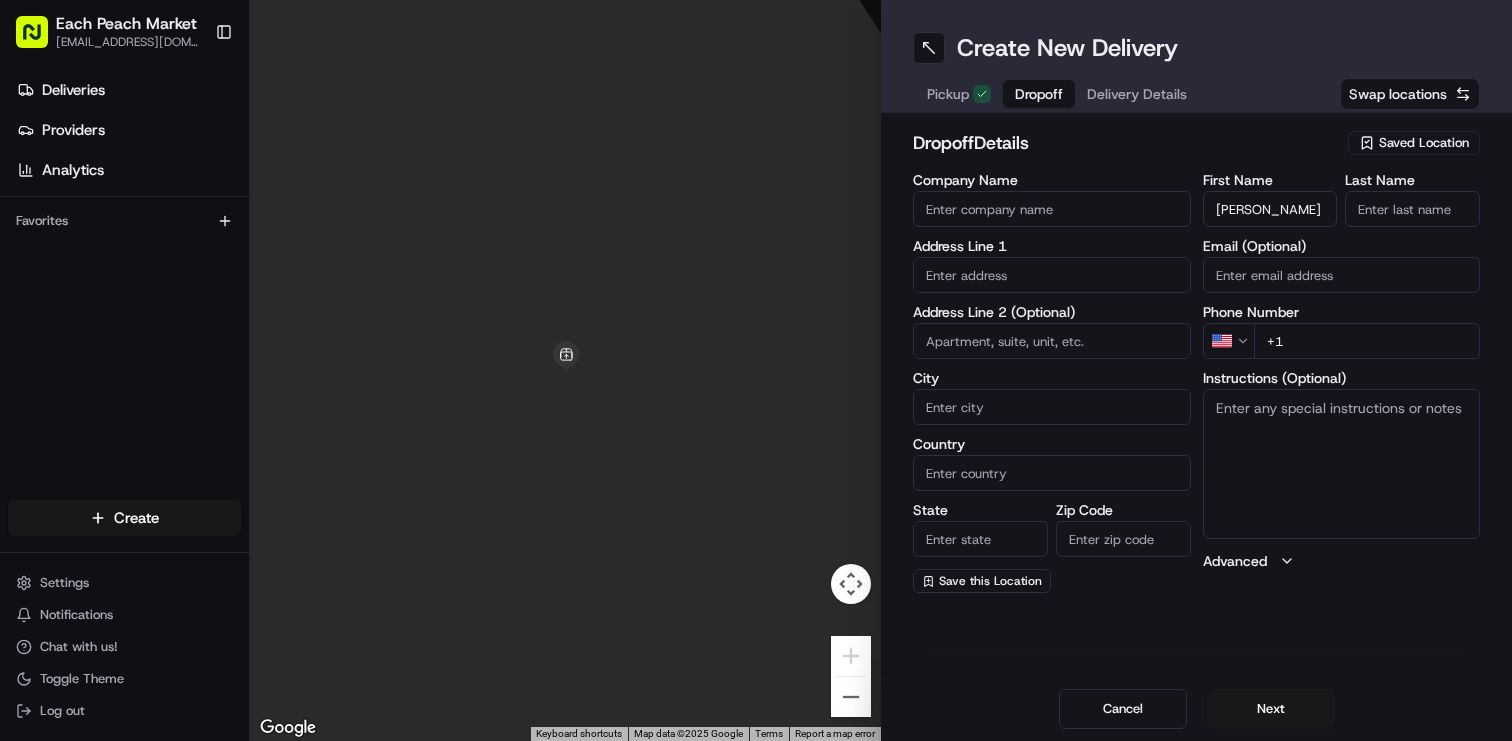 type on "[PERSON_NAME]" 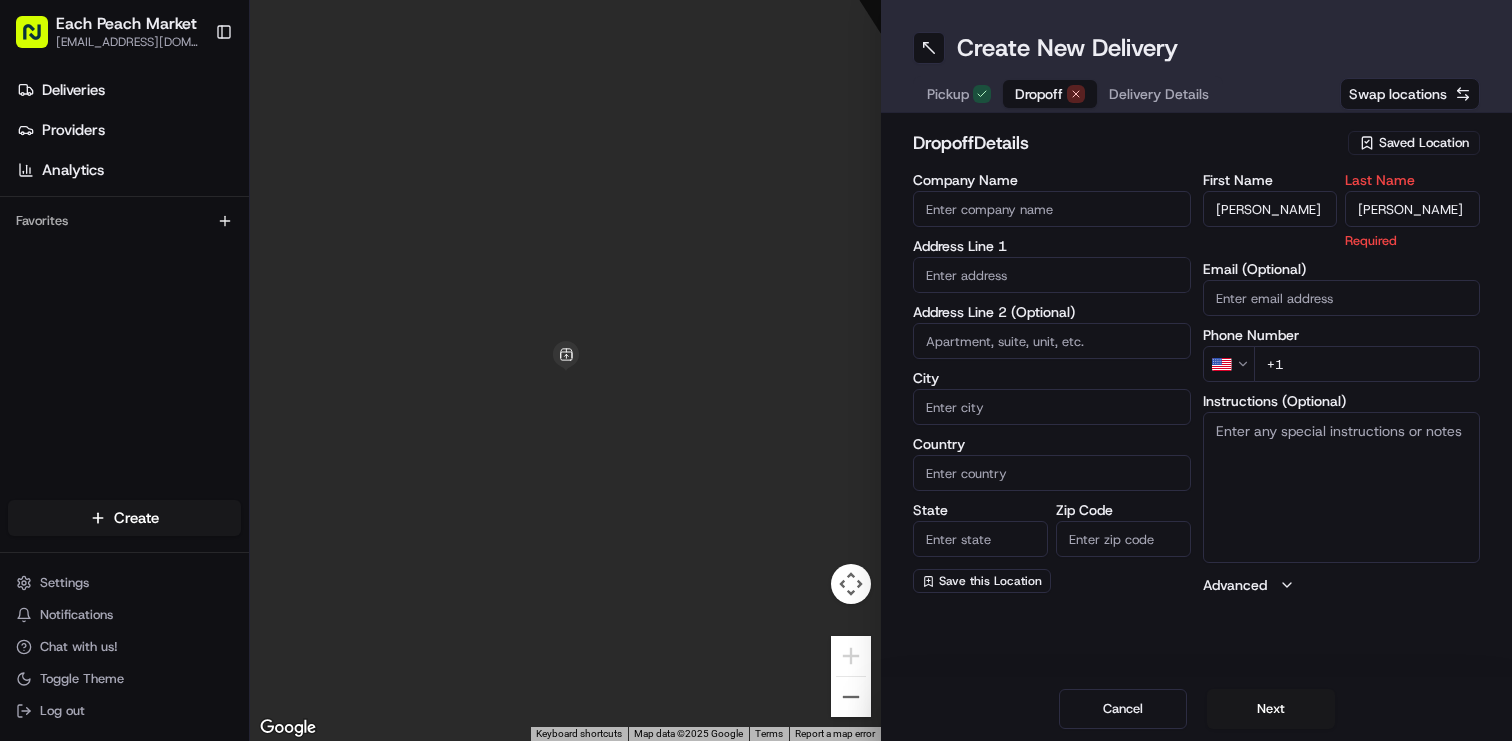 type on "[PERSON_NAME]" 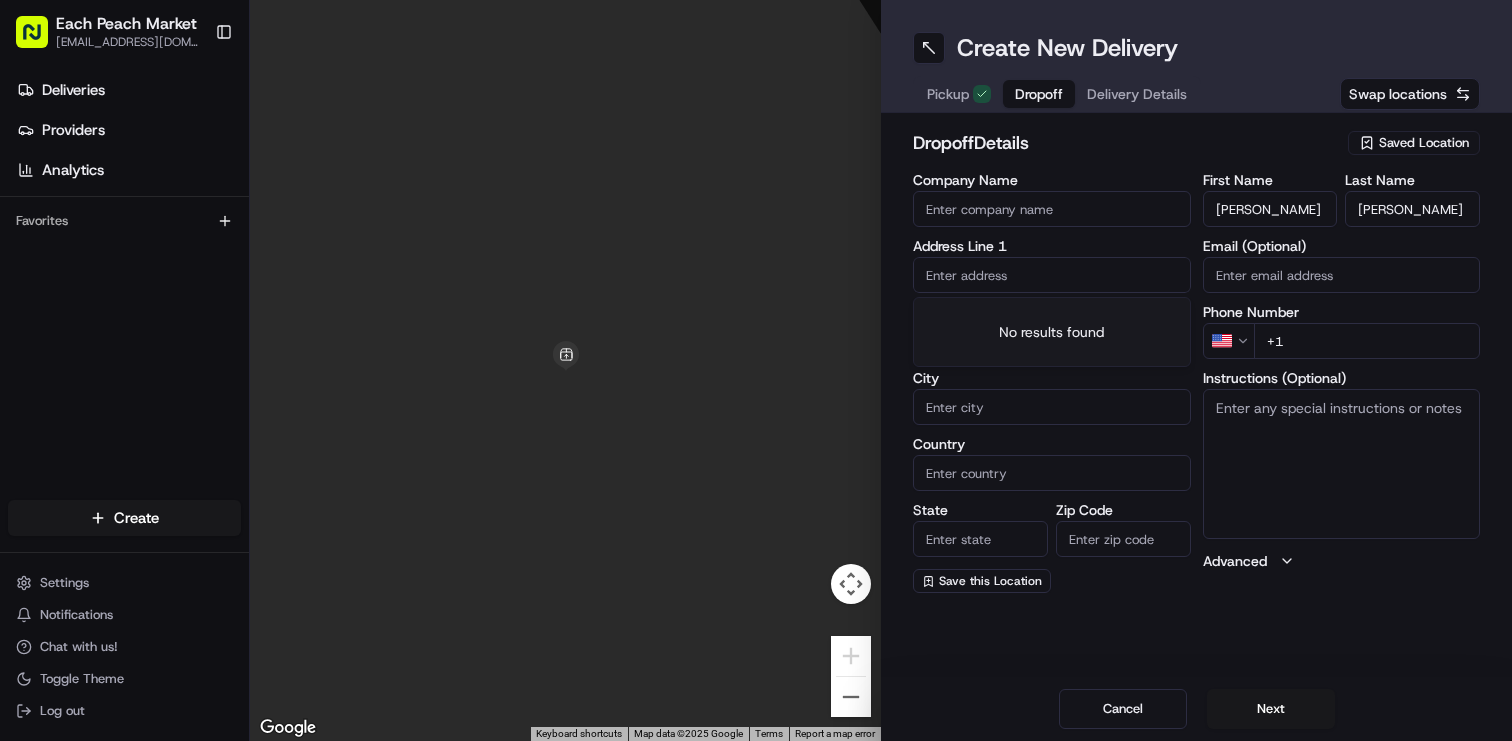 click at bounding box center (1052, 275) 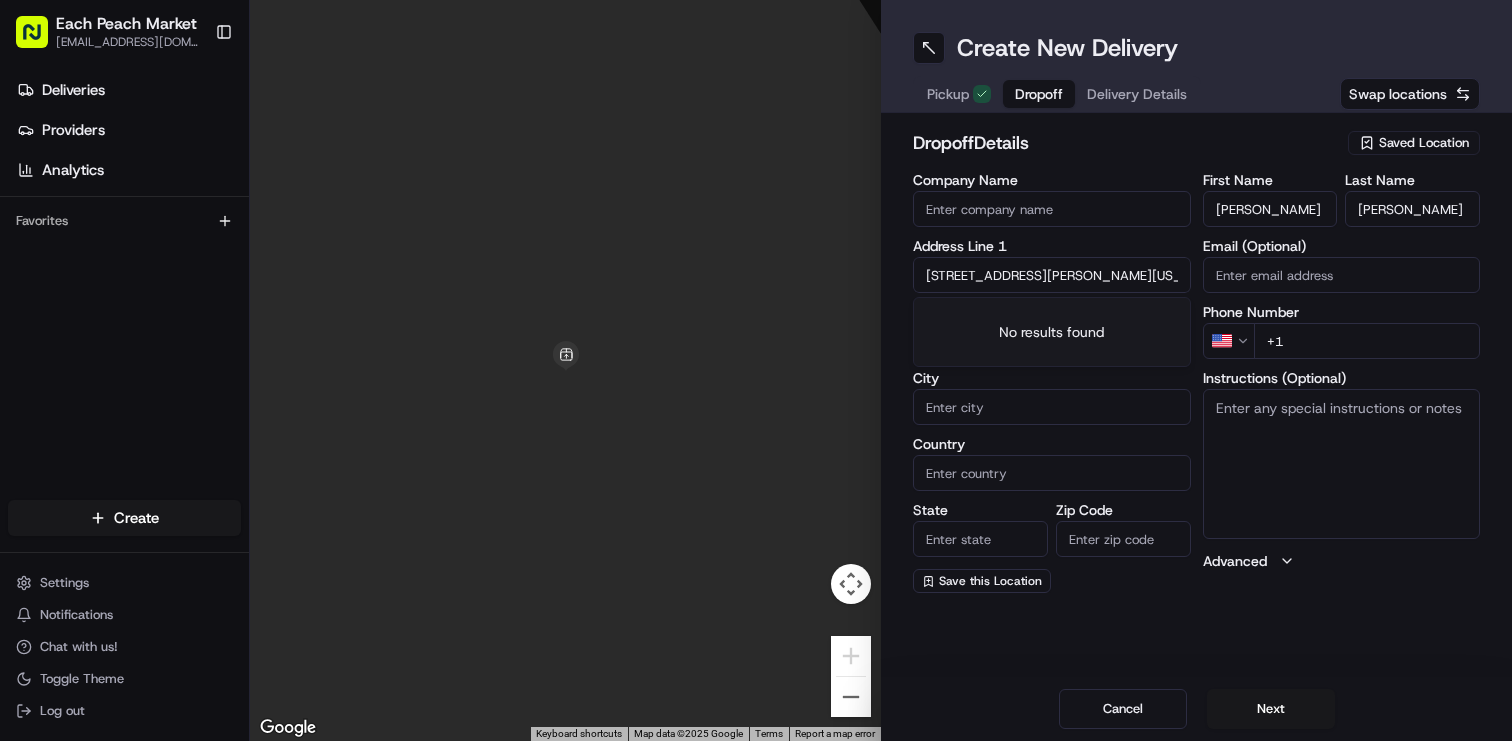 scroll, scrollTop: 0, scrollLeft: 113, axis: horizontal 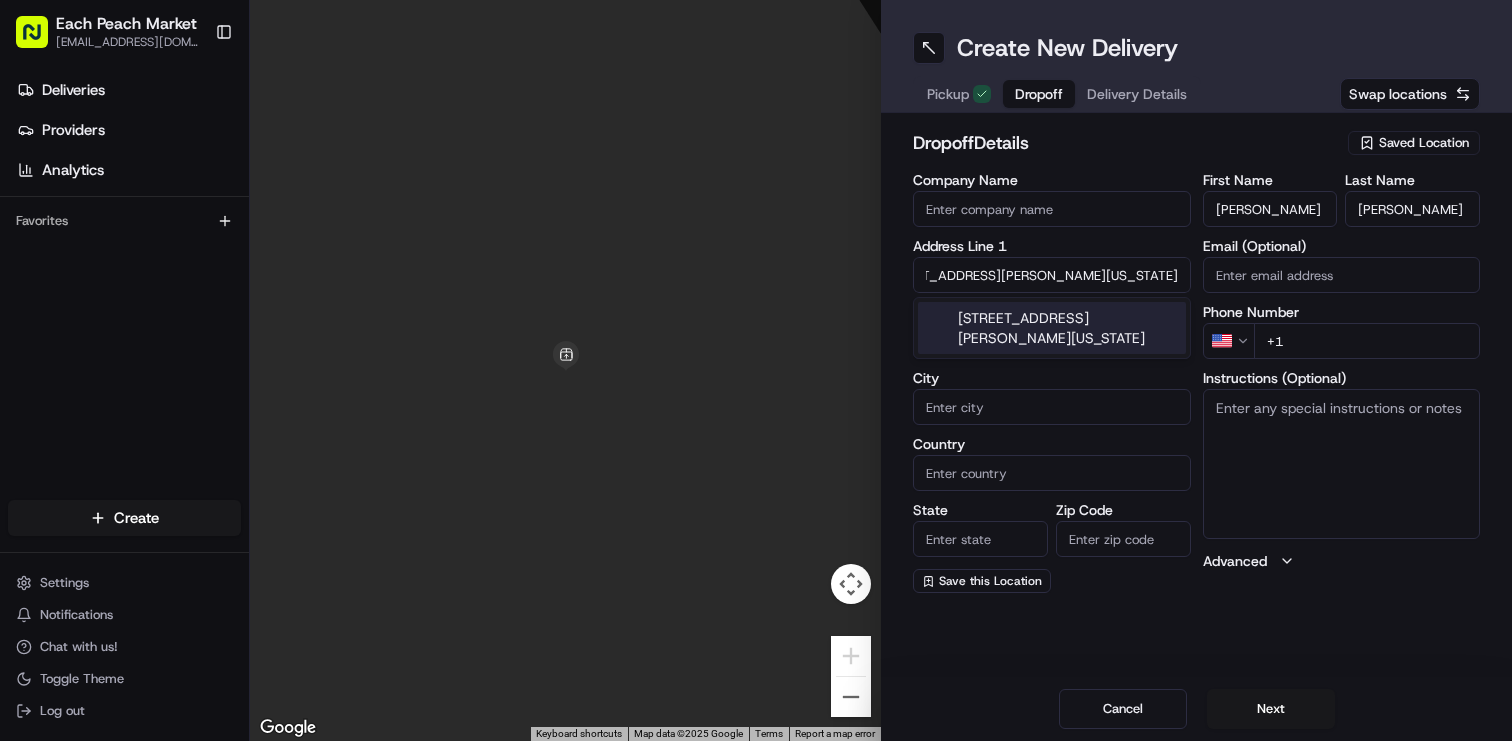 click on "[STREET_ADDRESS][PERSON_NAME][US_STATE]" at bounding box center (1052, 328) 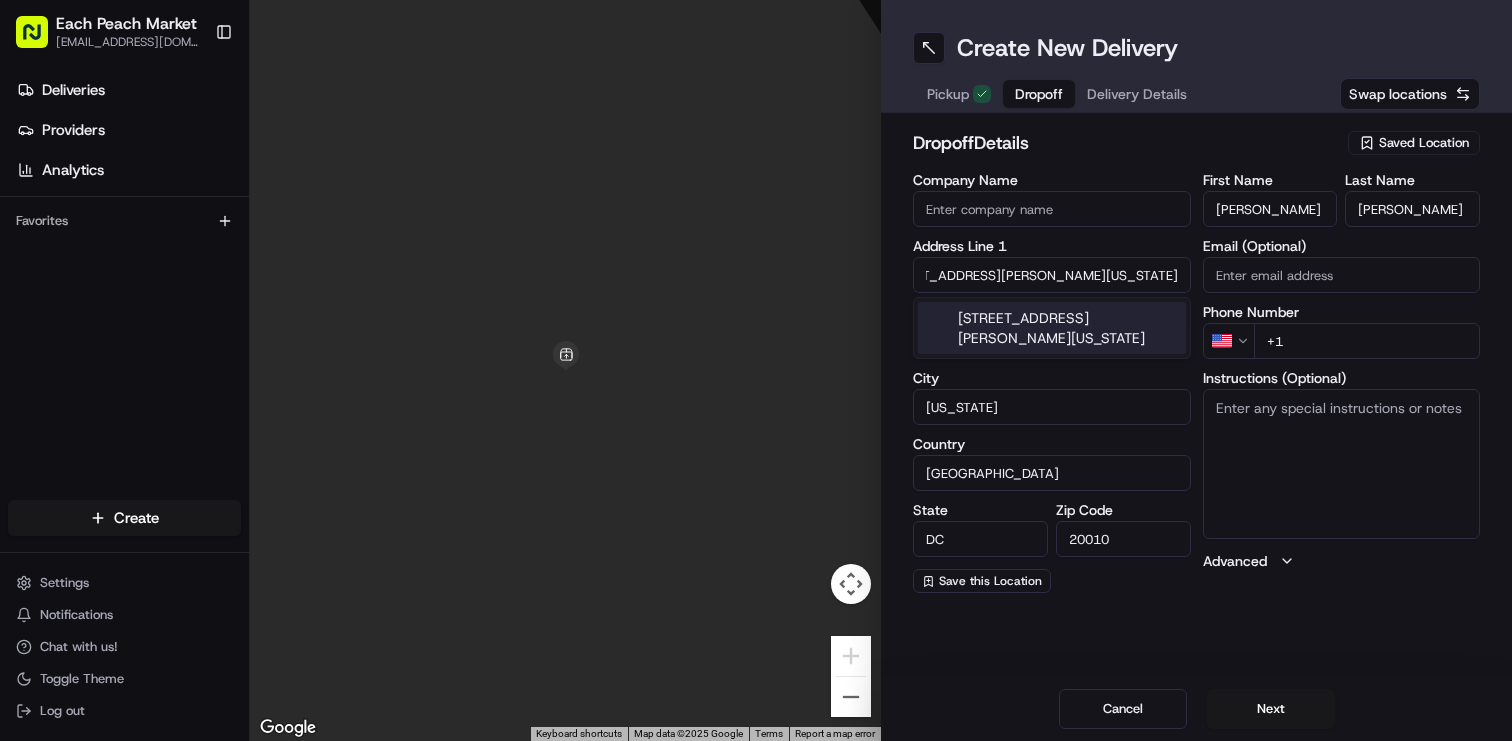 type on "[STREET_ADDRESS][PERSON_NAME]" 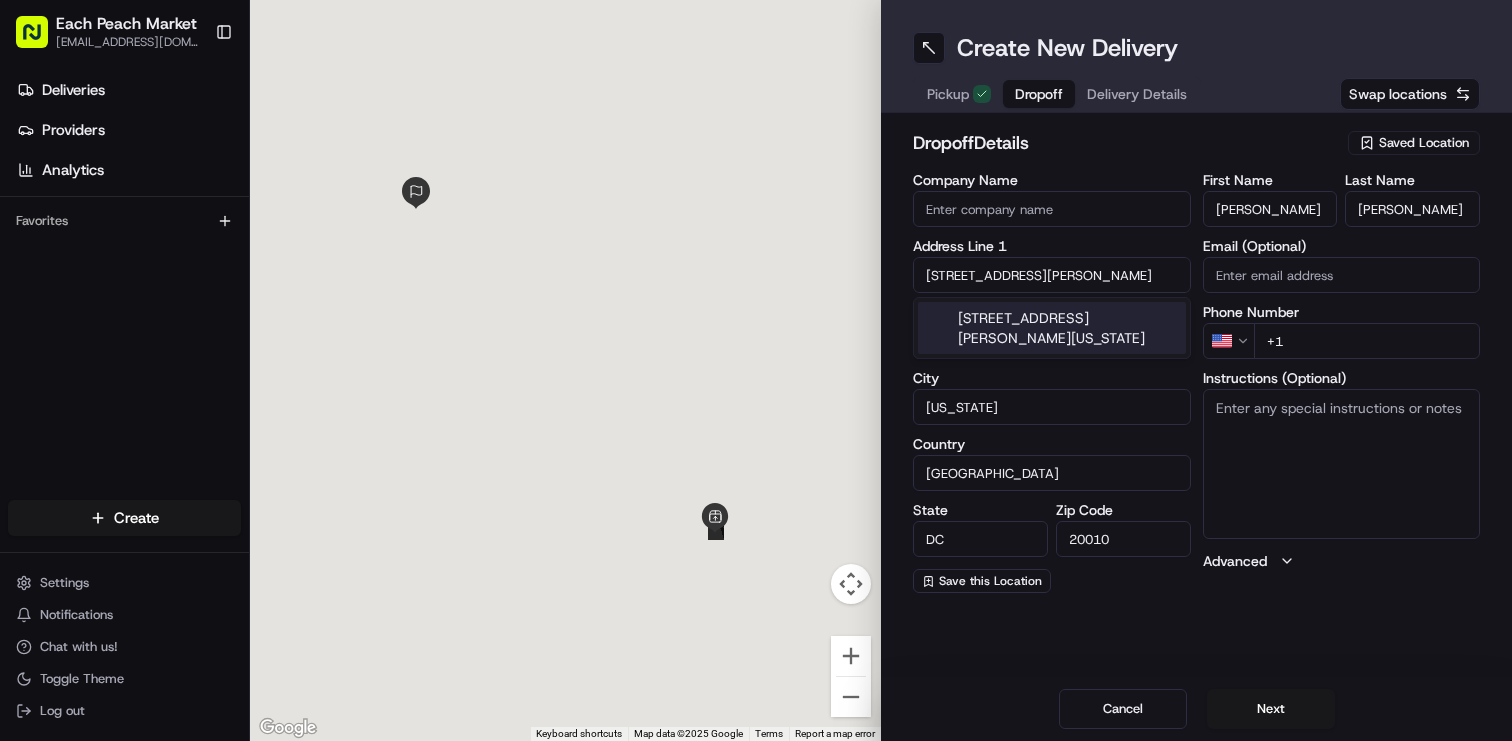 scroll, scrollTop: 0, scrollLeft: 0, axis: both 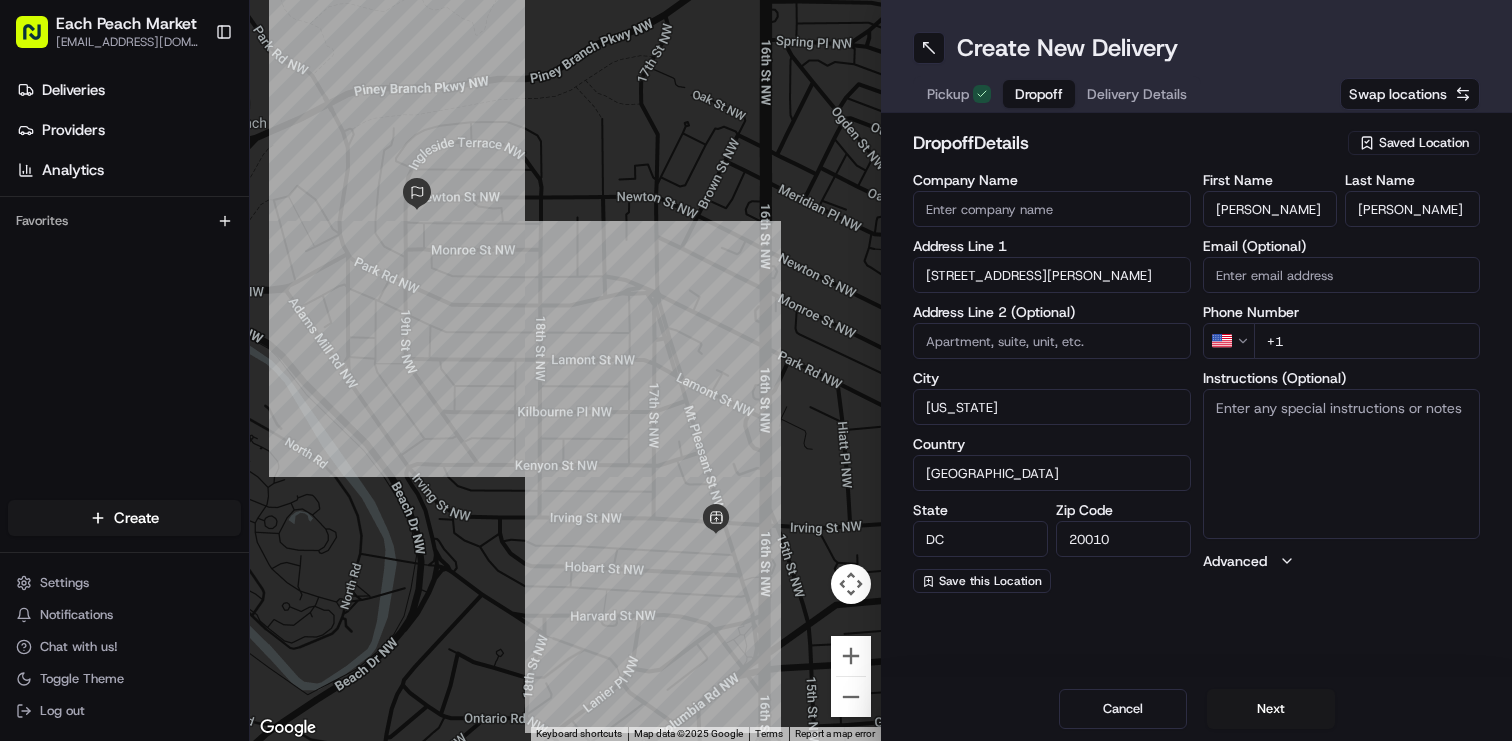 click 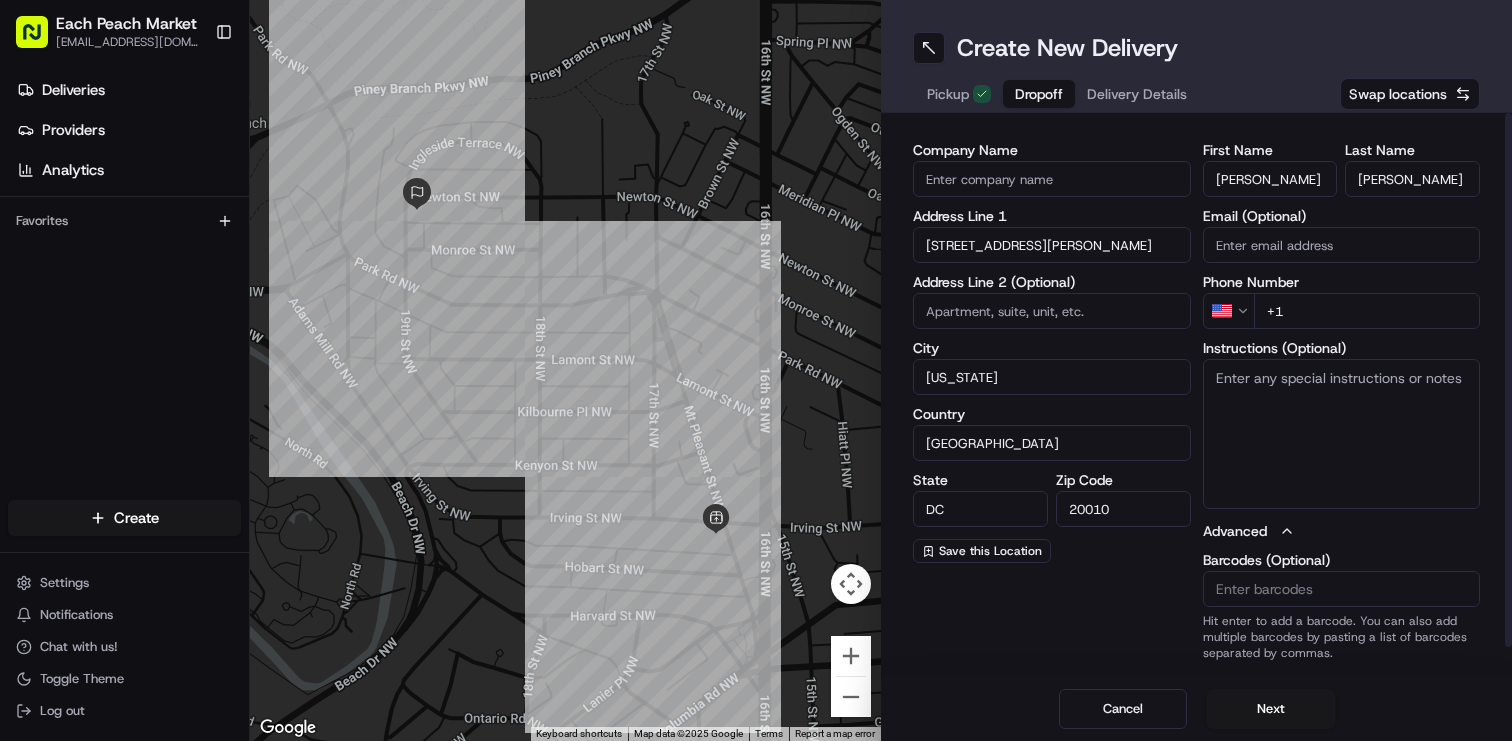 scroll, scrollTop: 0, scrollLeft: 0, axis: both 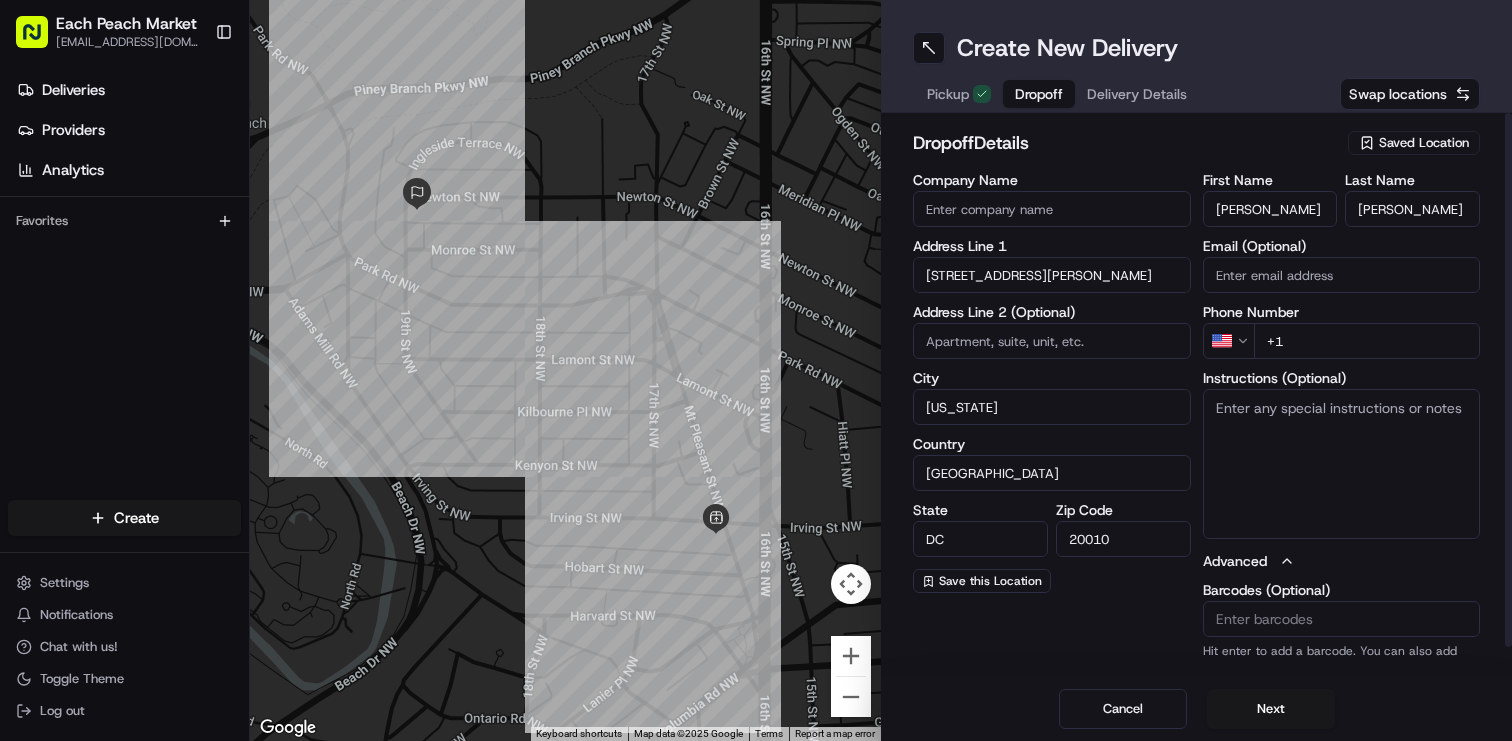 click on "+1" at bounding box center [1367, 341] 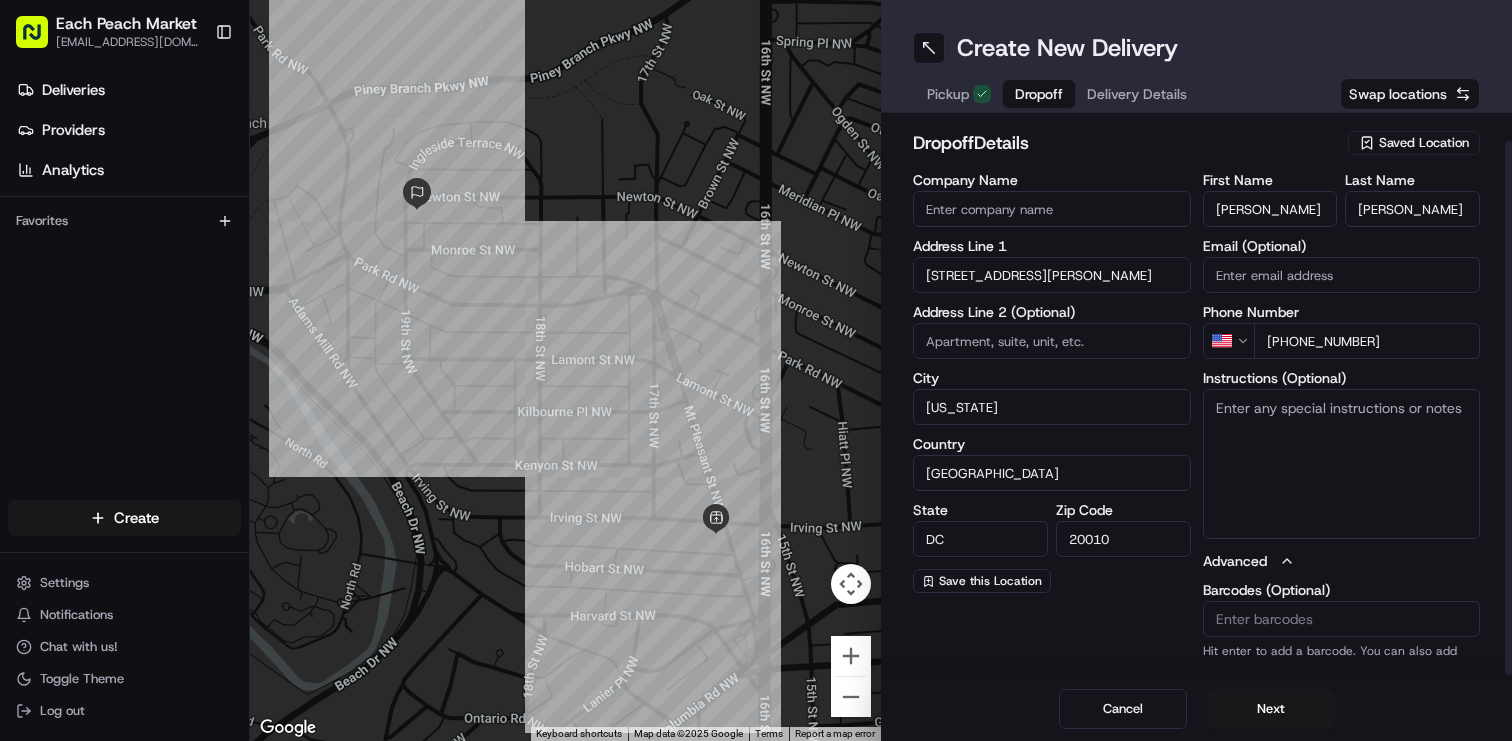 scroll, scrollTop: 30, scrollLeft: 0, axis: vertical 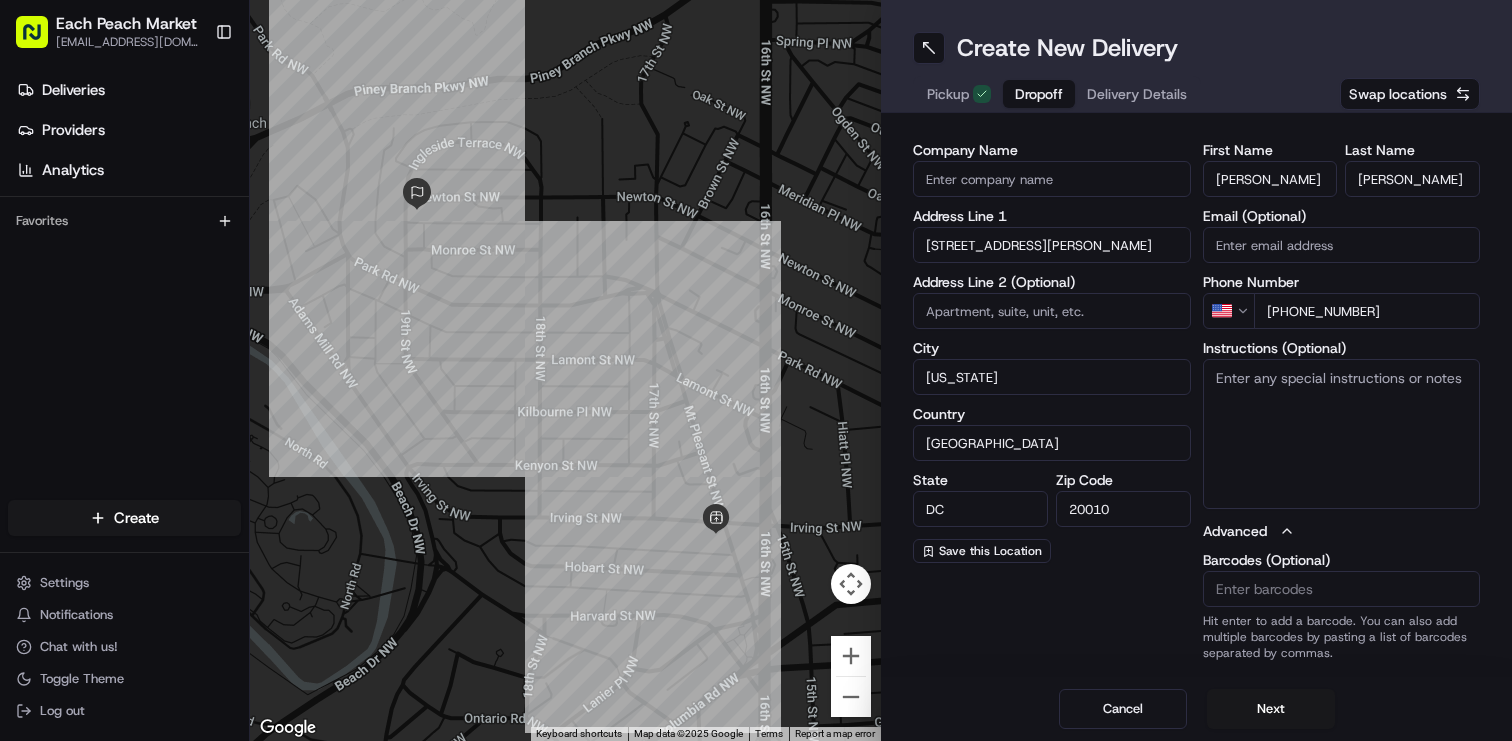 type on "[PHONE_NUMBER]" 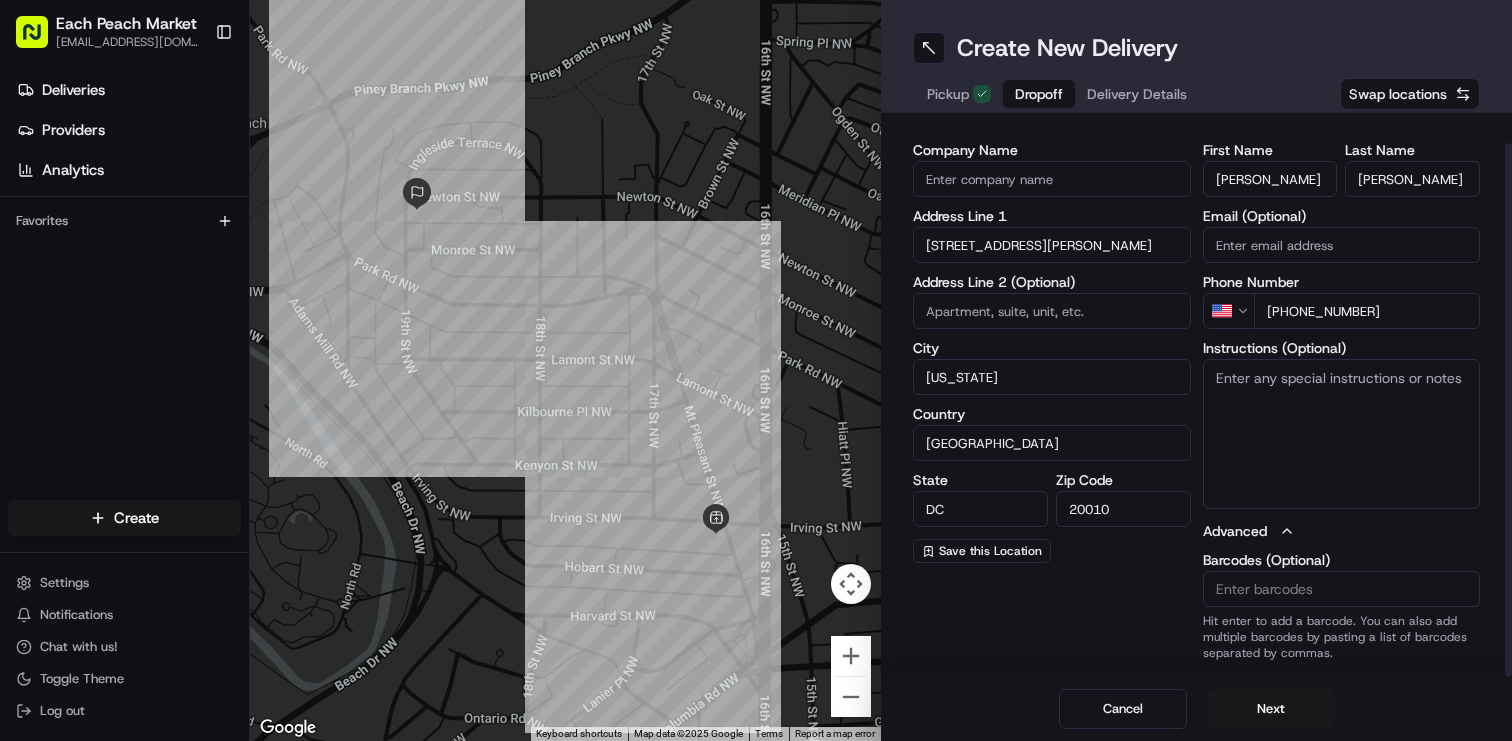 click on "Email (Optional)" at bounding box center [1342, 245] 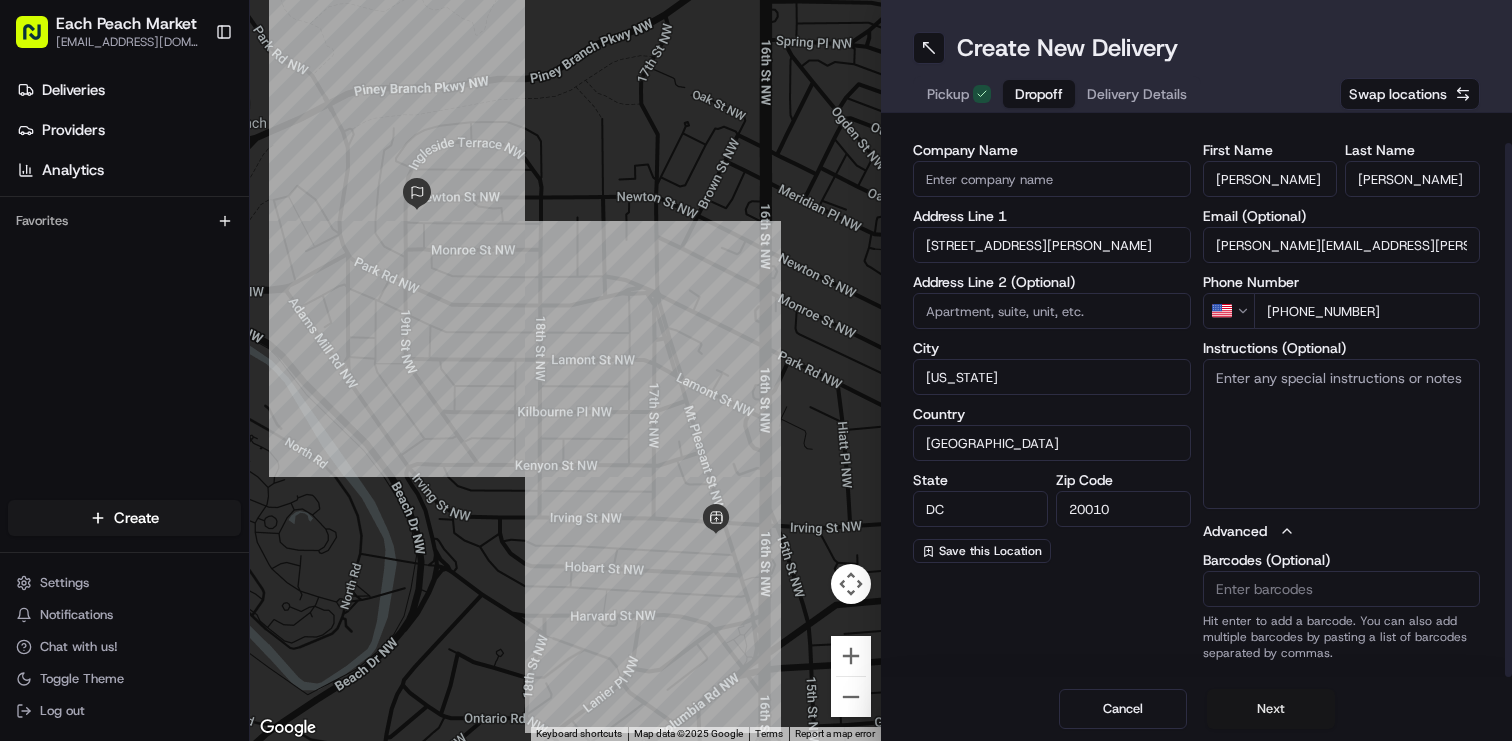 click on "Next" at bounding box center [1271, 709] 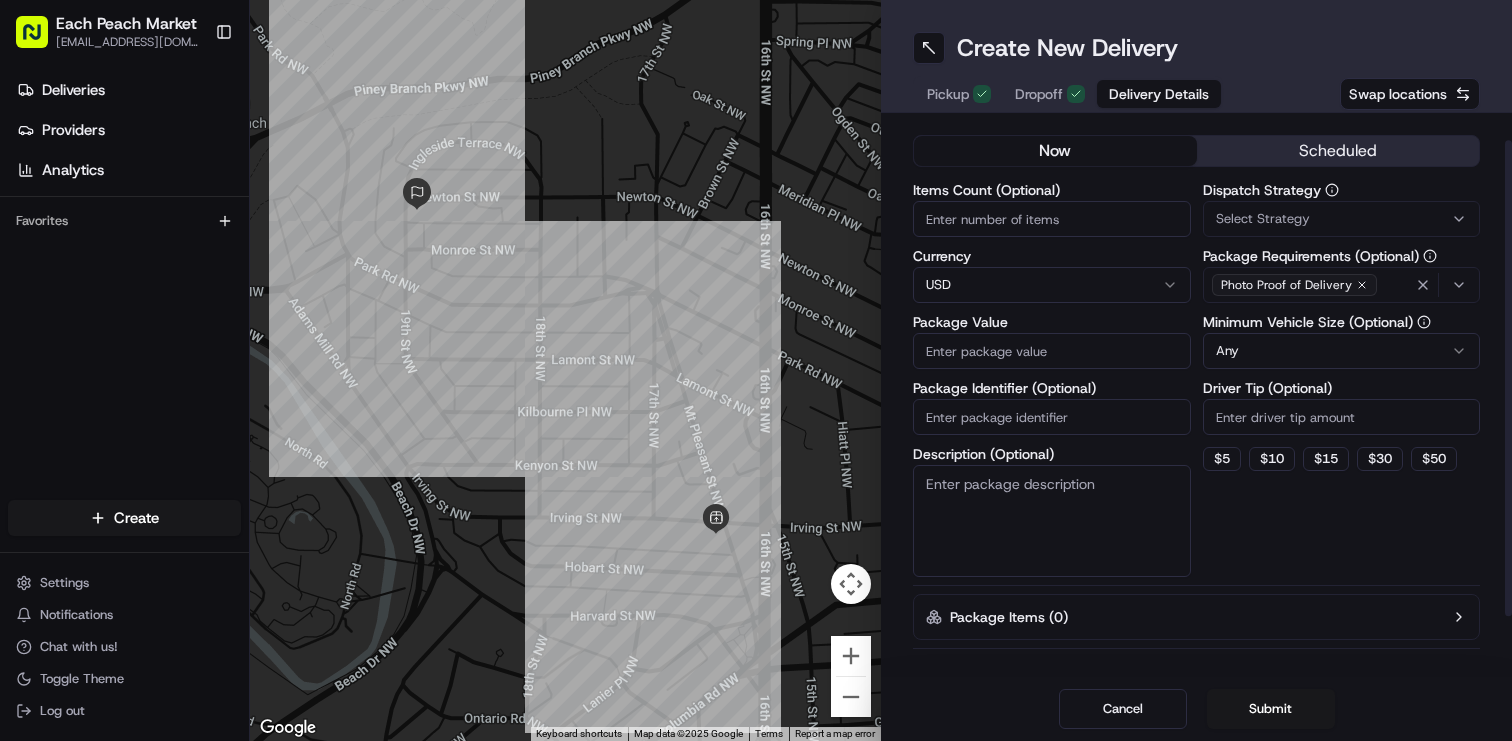 click on "Items Count (Optional)" at bounding box center (1052, 219) 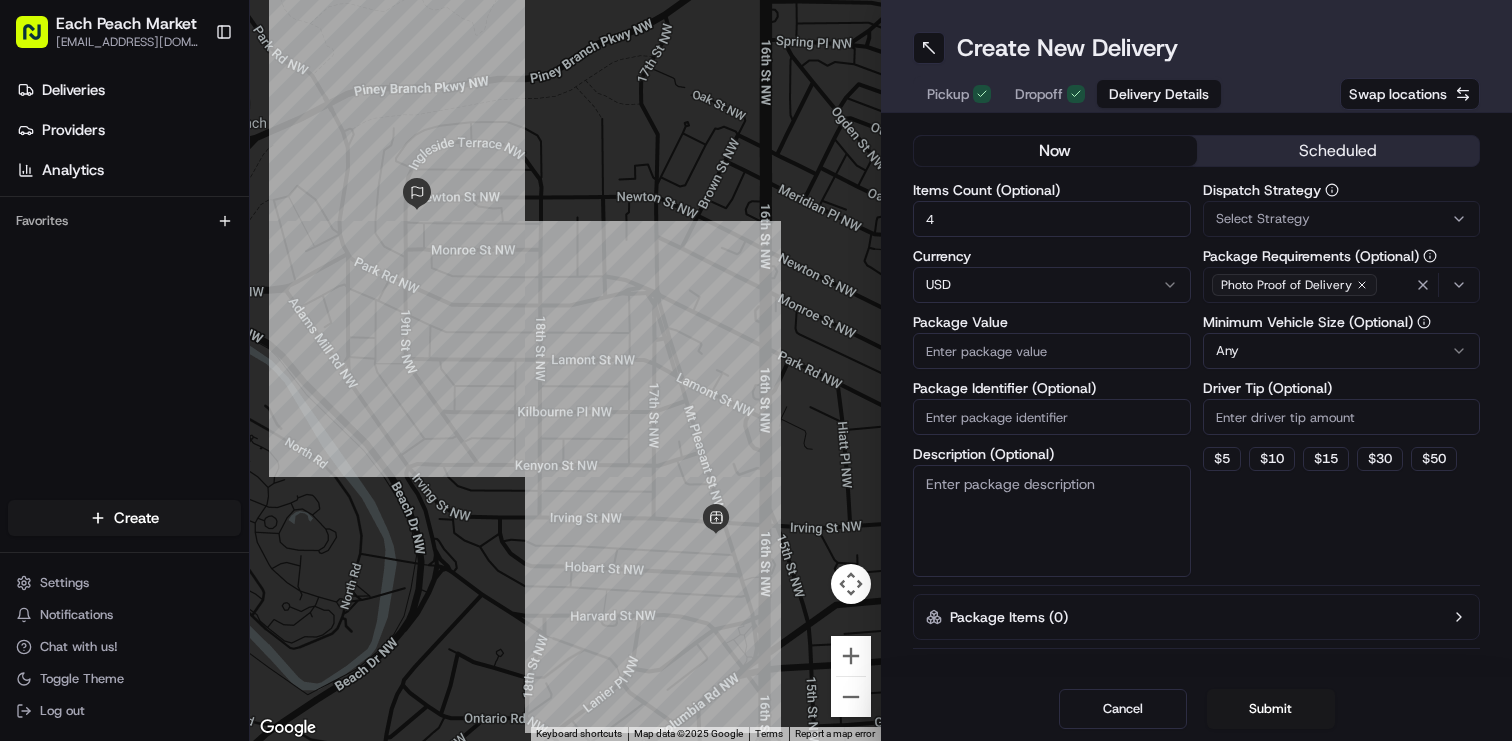 type on "4" 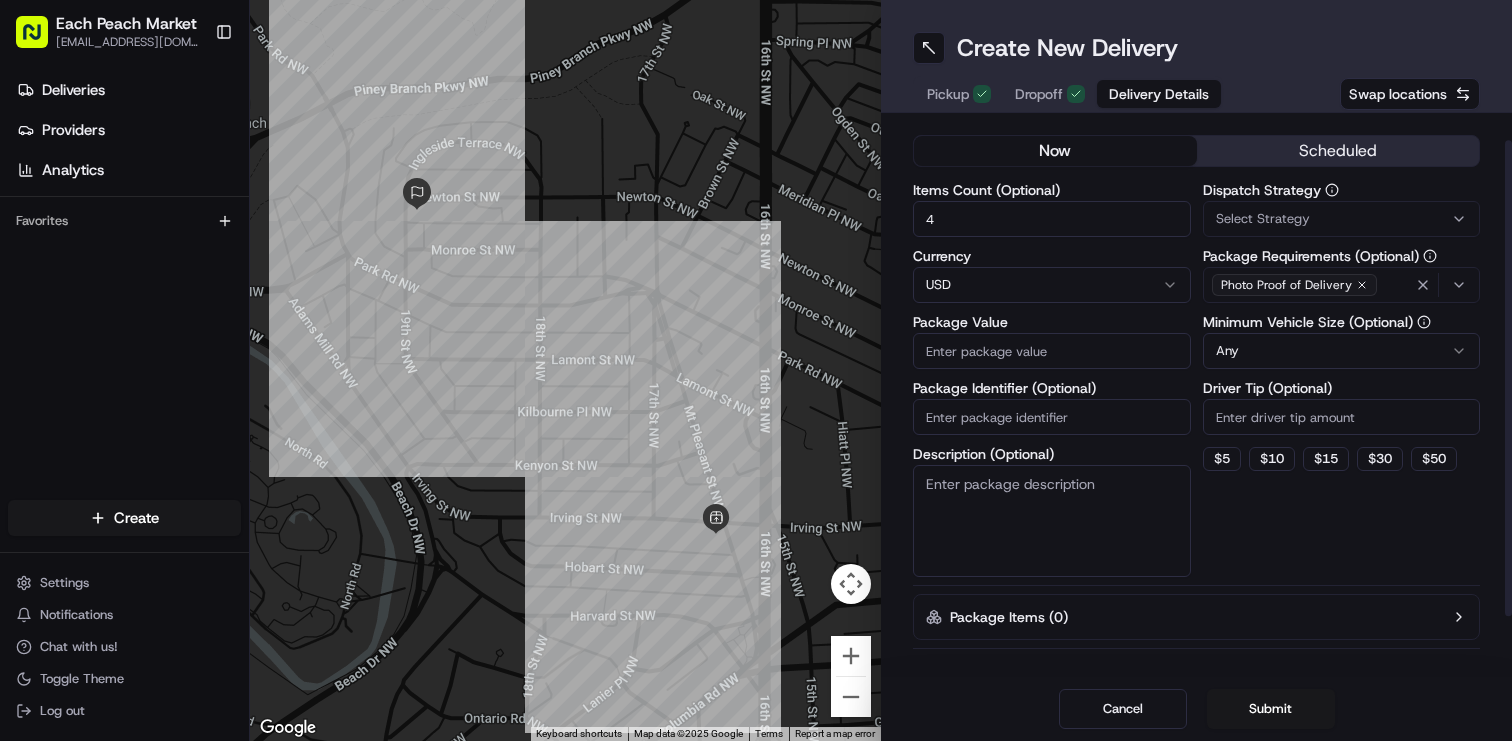 click on "Package Value" at bounding box center [1052, 351] 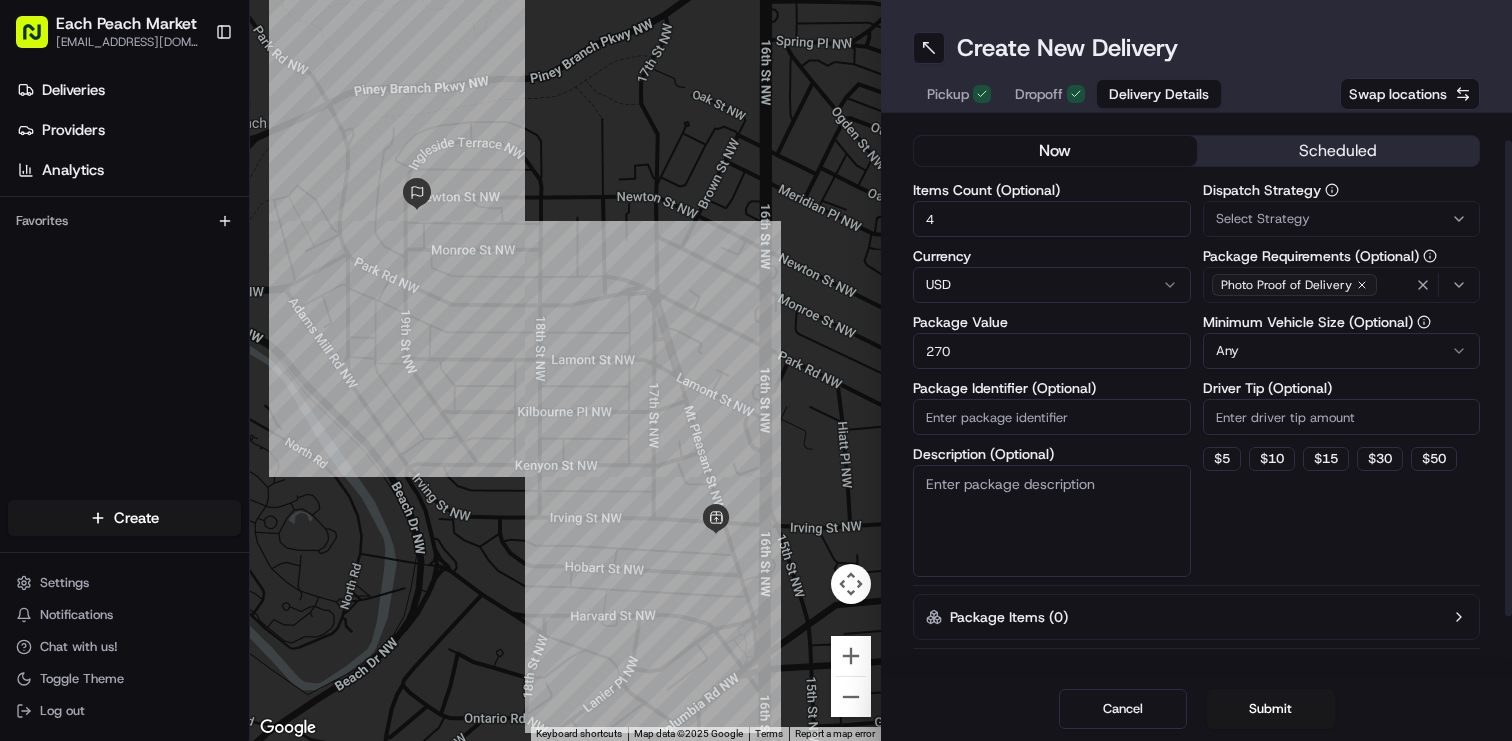 type on "270" 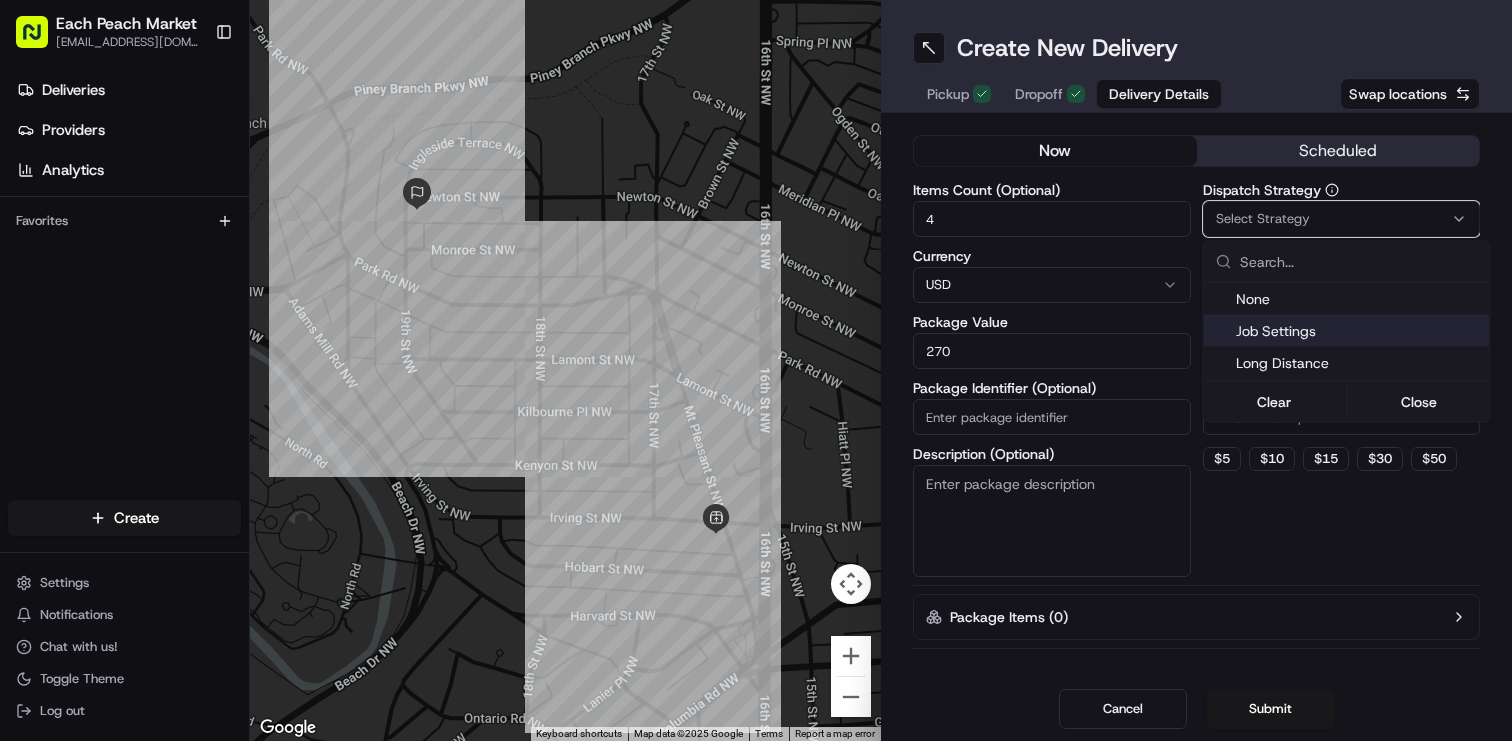 click on "Job Settings" at bounding box center [1359, 331] 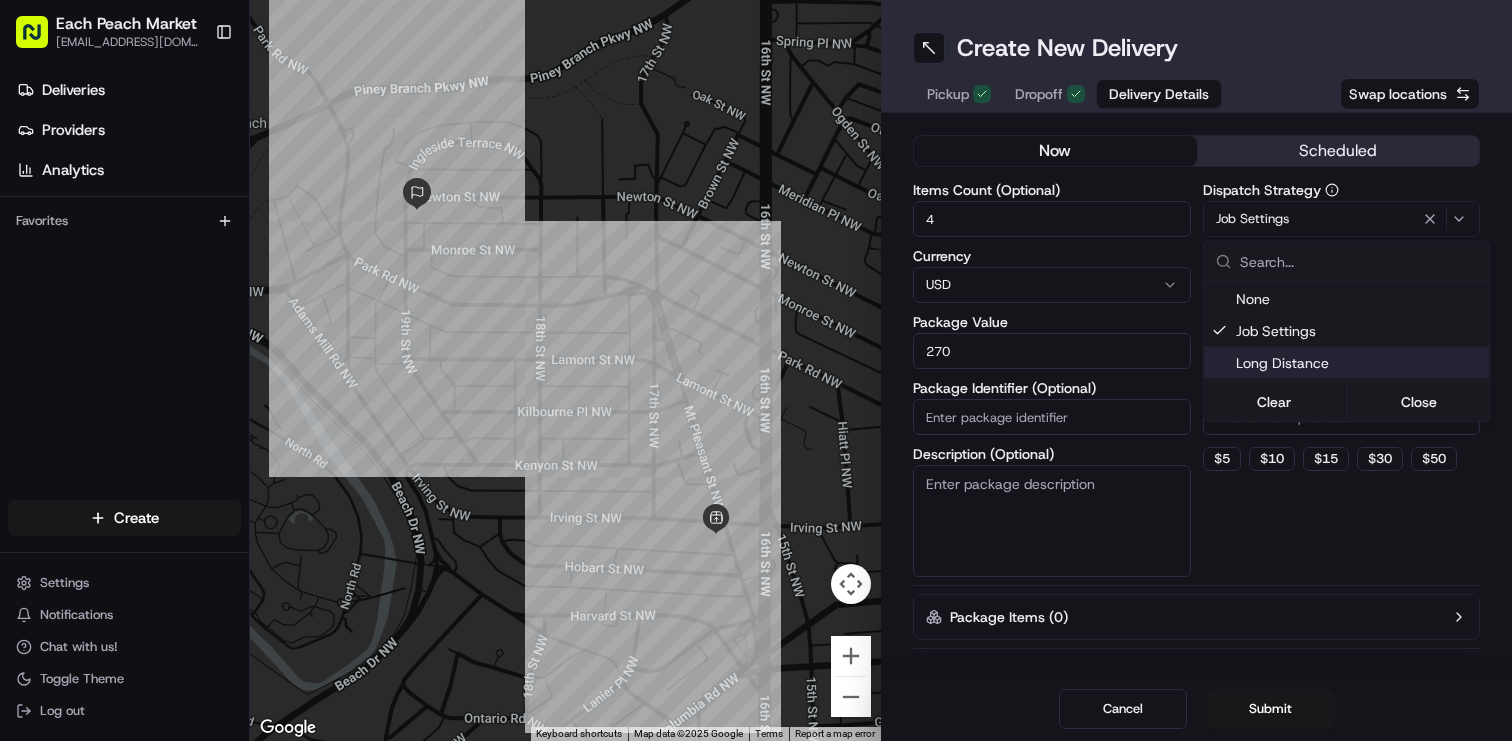 click on "Each Peach Market [EMAIL_ADDRESS][DOMAIN_NAME] Toggle Sidebar Deliveries Providers Analytics Favorites Main Menu Members & Organization Organization Users Roles Preferences Customization Tracking Orchestration Automations Dispatch Strategy Locations Pickup Locations Dropoff Locations Billing Billing Refund Requests Integrations Notification Triggers Webhooks API Keys Request Logs Create Settings Notifications Chat with us! Toggle Theme Log out ← Move left → Move right ↑ Move up ↓ Move down + Zoom in - Zoom out Home Jump left by 75% End Jump right by 75% Page Up Jump up by 75% Page Down Jump down by 75% Keyboard shortcuts Map Data Map data ©2025 Google Map data ©2025 Google 100 m  Click to toggle between metric and imperial units Terms Report a map error Create New Delivery Pickup Dropoff Delivery Details Swap locations Delivery Details now scheduled Items Count (Optional) 4 Currency USD Package Value 270 Package Identifier (Optional) Description (Optional) Dispatch Strategy Job Settings" at bounding box center [756, 370] 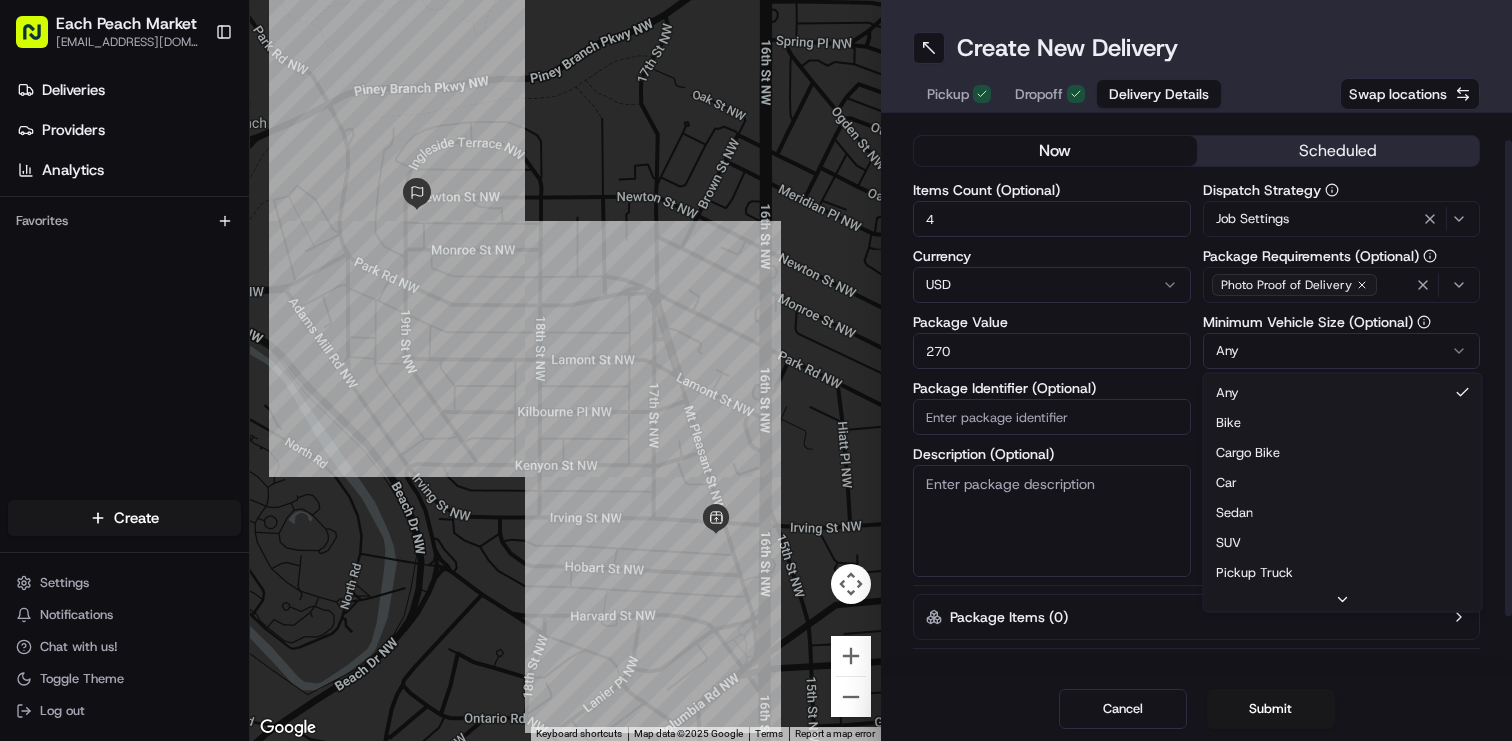 click on "Each Peach Market [EMAIL_ADDRESS][DOMAIN_NAME] Toggle Sidebar Deliveries Providers Analytics Favorites Main Menu Members & Organization Organization Users Roles Preferences Customization Tracking Orchestration Automations Dispatch Strategy Locations Pickup Locations Dropoff Locations Billing Billing Refund Requests Integrations Notification Triggers Webhooks API Keys Request Logs Create Settings Notifications Chat with us! Toggle Theme Log out ← Move left → Move right ↑ Move up ↓ Move down + Zoom in - Zoom out Home Jump left by 75% End Jump right by 75% Page Up Jump up by 75% Page Down Jump down by 75% Keyboard shortcuts Map Data Map data ©2025 Google Map data ©2025 Google 100 m  Click to toggle between metric and imperial units Terms Report a map error Create New Delivery Pickup Dropoff Delivery Details Swap locations Delivery Details now scheduled Items Count (Optional) 4 Currency USD Package Value 270 Package Identifier (Optional) Description (Optional) Dispatch Strategy Job Settings" at bounding box center [756, 370] 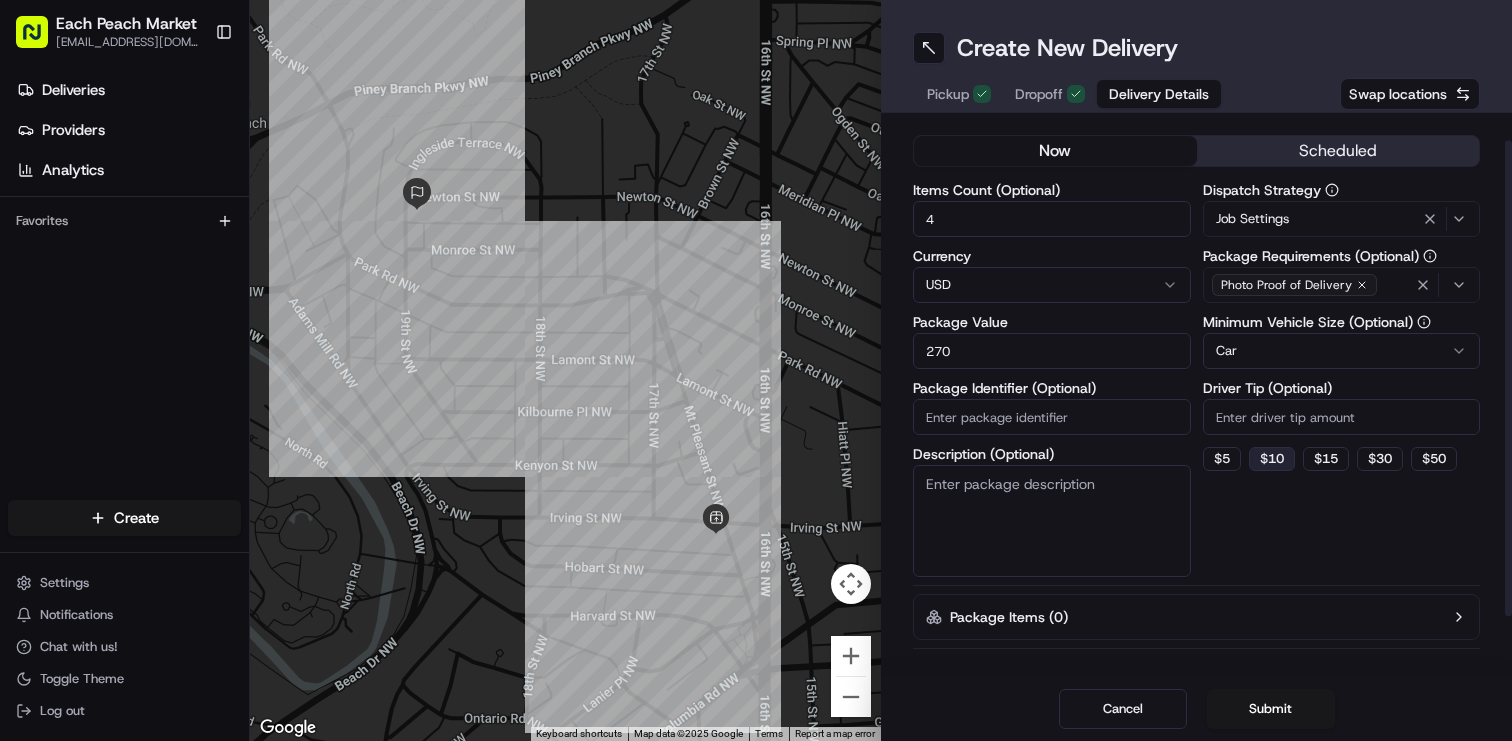 click on "$ 10" at bounding box center (1272, 459) 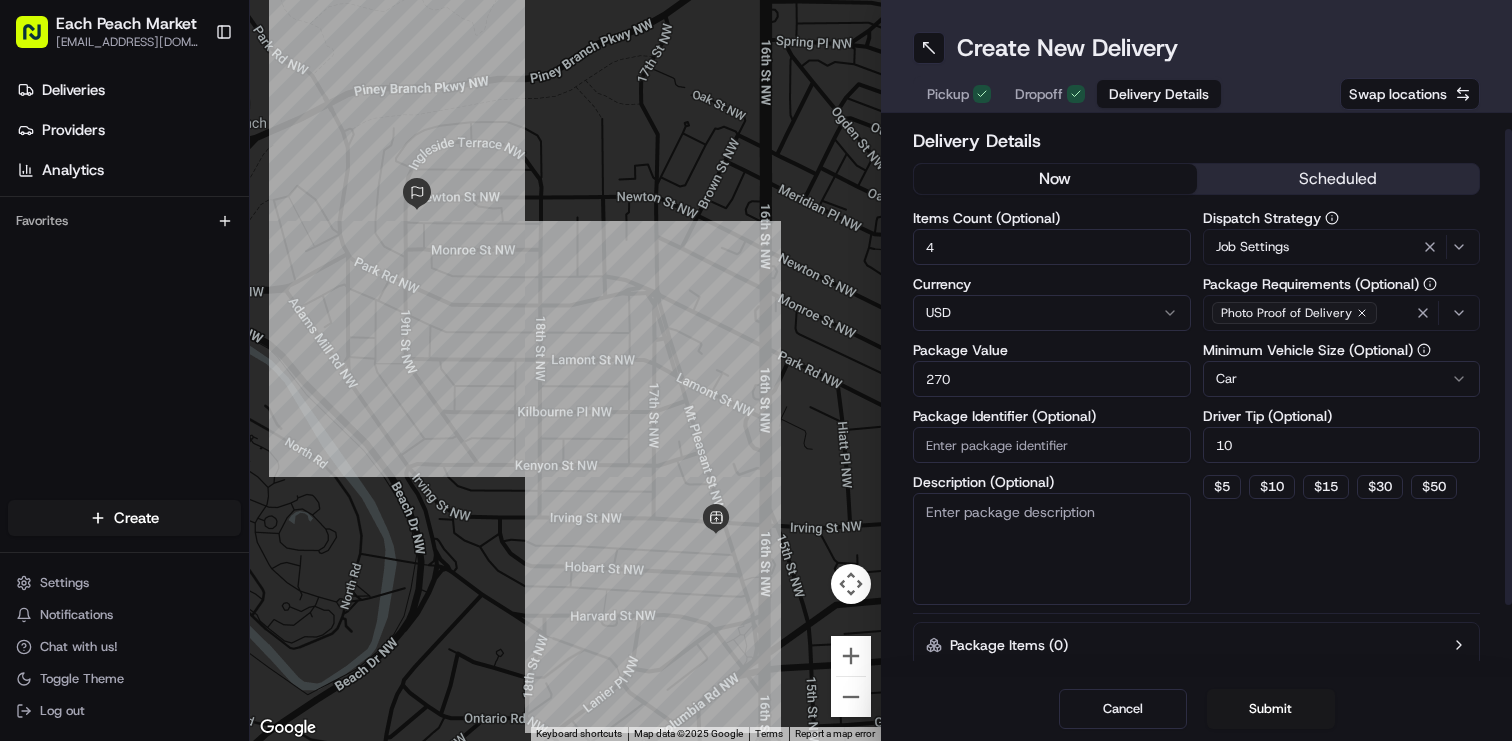 scroll, scrollTop: 0, scrollLeft: 0, axis: both 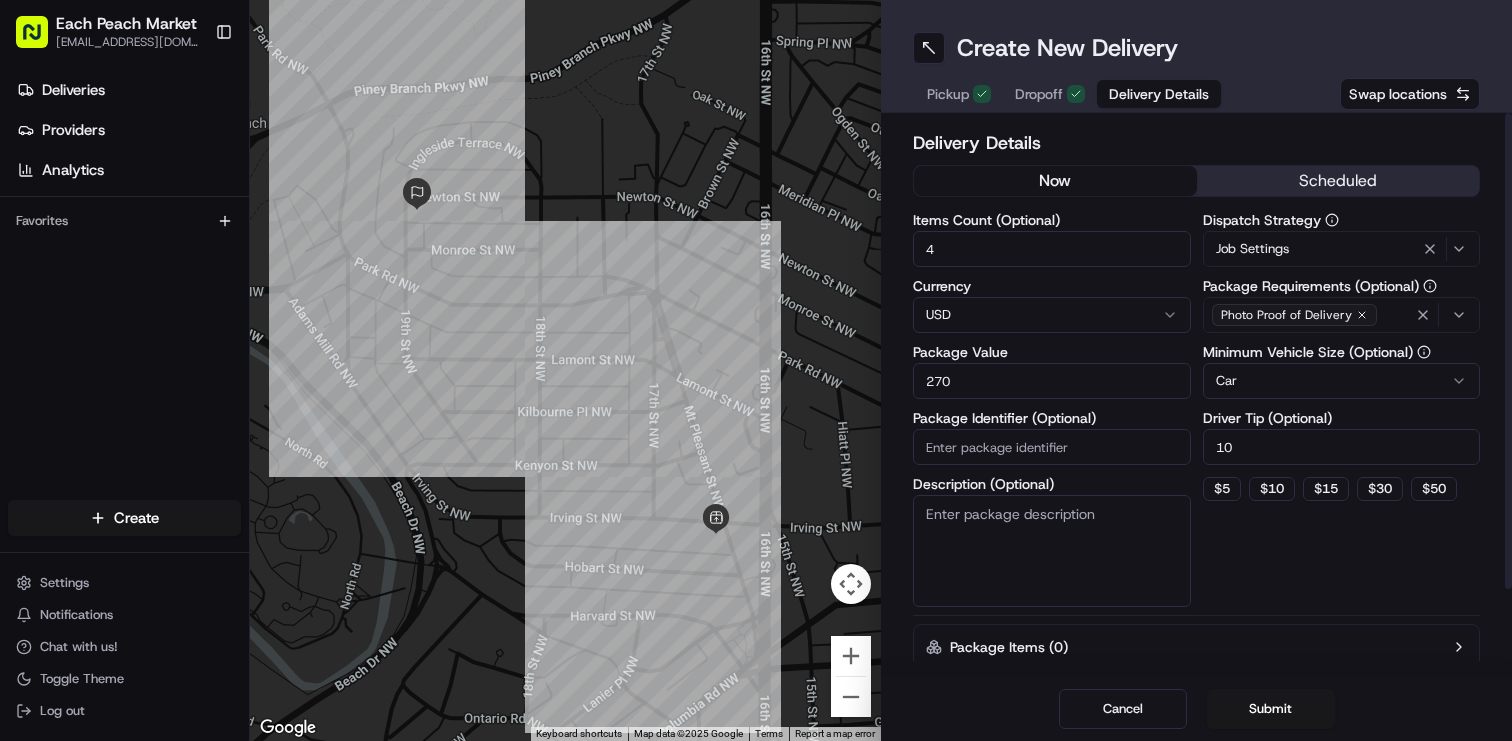 click on "Job Settings" at bounding box center (1342, 249) 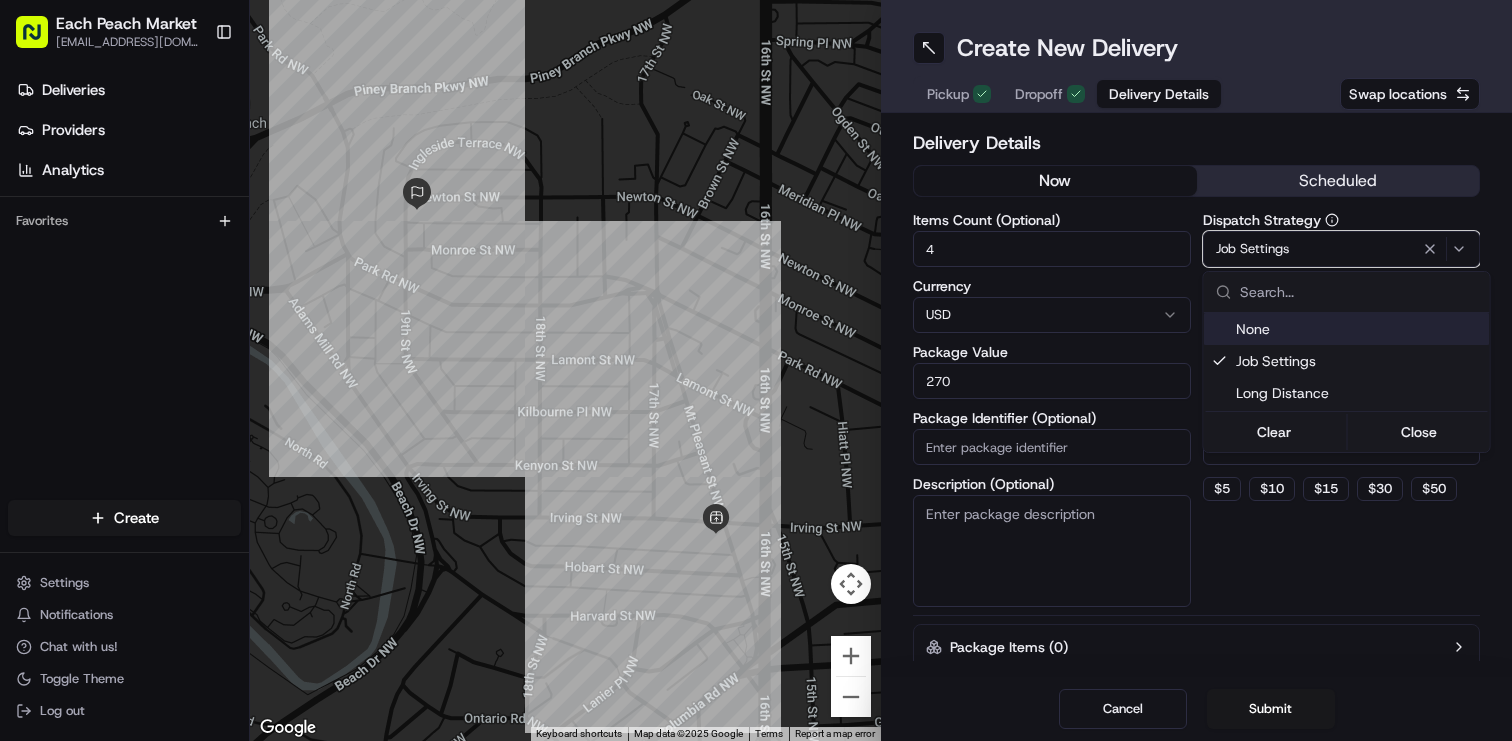 click on "Each Peach Market [EMAIL_ADDRESS][DOMAIN_NAME] Toggle Sidebar Deliveries Providers Analytics Favorites Main Menu Members & Organization Organization Users Roles Preferences Customization Tracking Orchestration Automations Dispatch Strategy Locations Pickup Locations Dropoff Locations Billing Billing Refund Requests Integrations Notification Triggers Webhooks API Keys Request Logs Create Settings Notifications Chat with us! Toggle Theme Log out ← Move left → Move right ↑ Move up ↓ Move down + Zoom in - Zoom out Home Jump left by 75% End Jump right by 75% Page Up Jump up by 75% Page Down Jump down by 75% Keyboard shortcuts Map Data Map data ©2025 Google Map data ©2025 Google 100 m  Click to toggle between metric and imperial units Terms Report a map error Create New Delivery Pickup Dropoff Delivery Details Swap locations Delivery Details now scheduled Items Count (Optional) 4 Currency USD Package Value 270 Package Identifier (Optional) Description (Optional) Dispatch Strategy Job Settings" at bounding box center (756, 370) 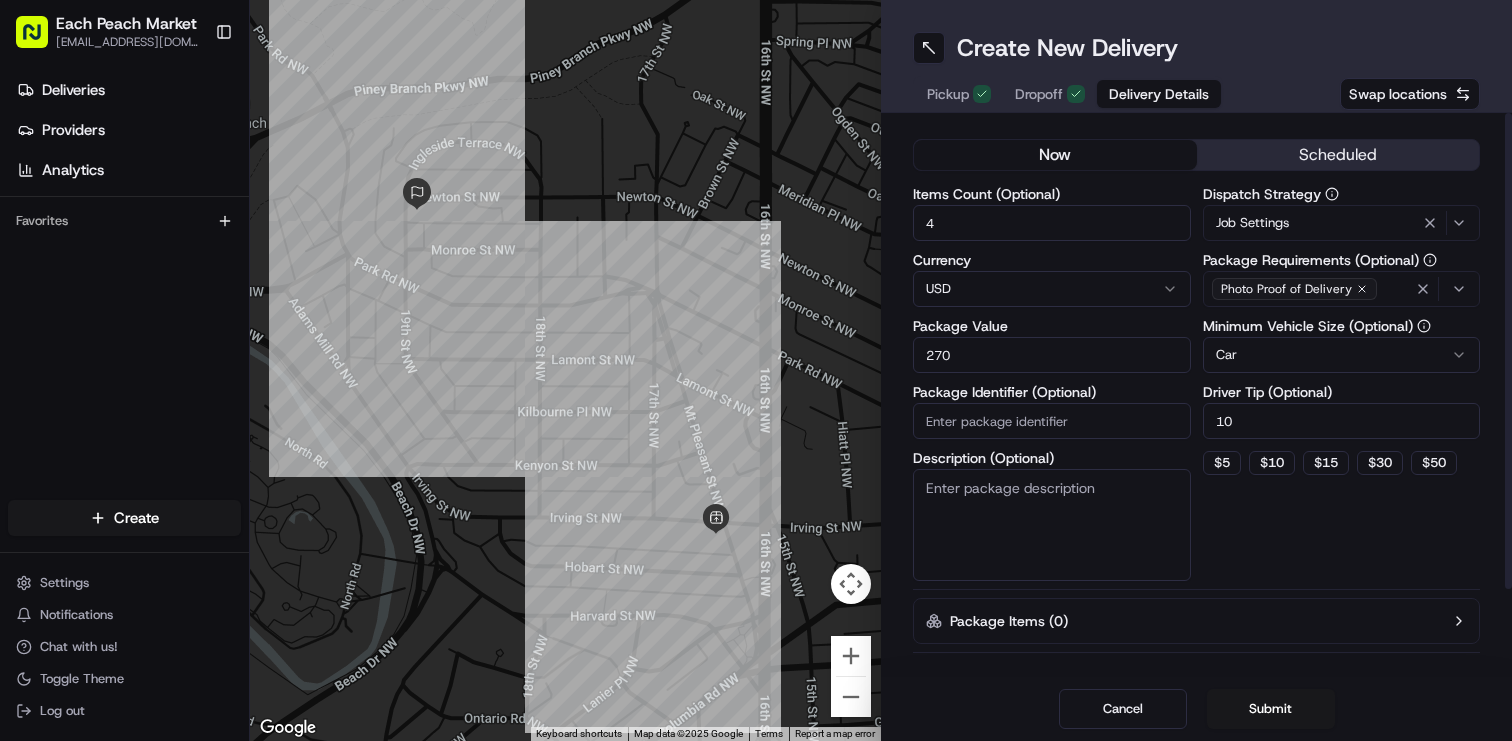 scroll, scrollTop: 0, scrollLeft: 0, axis: both 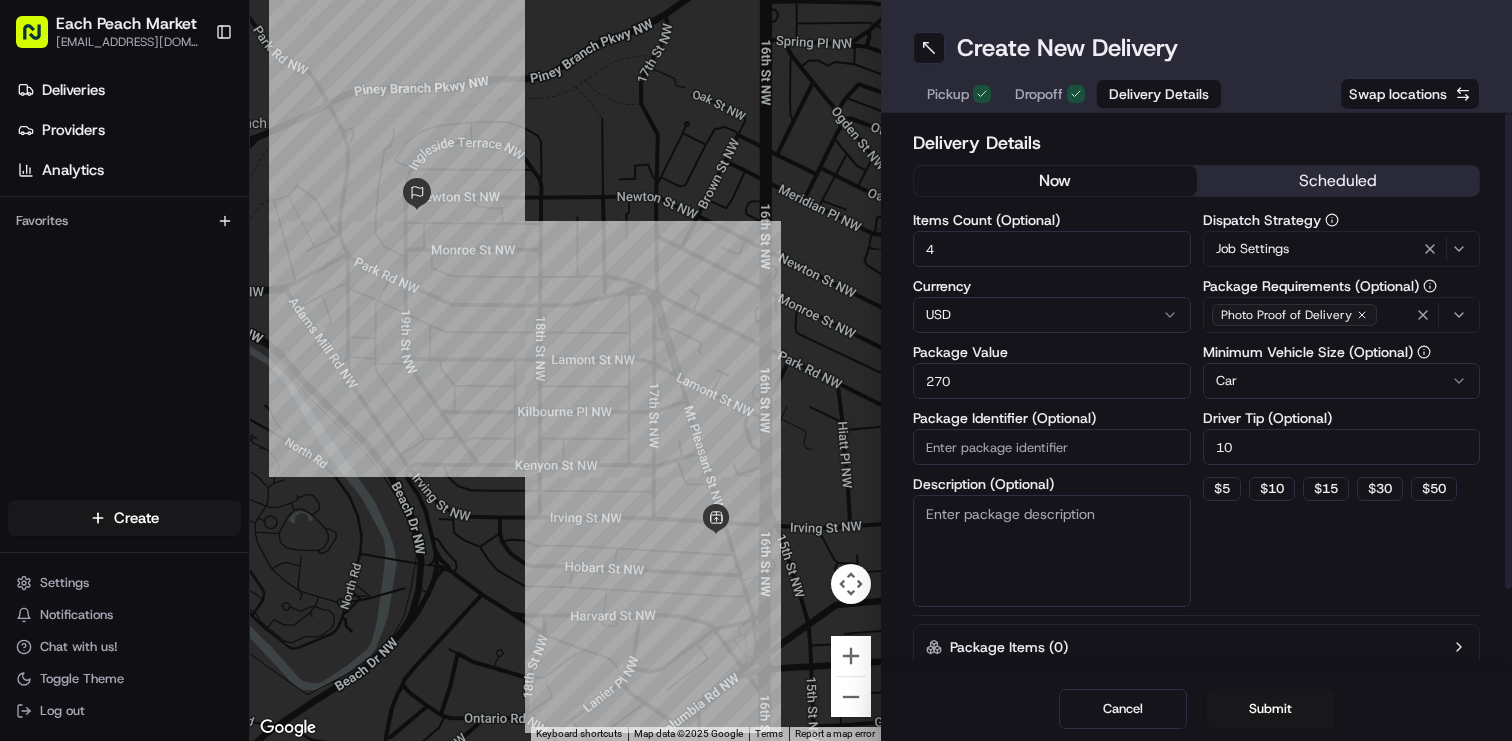 click on "scheduled" at bounding box center [1338, 181] 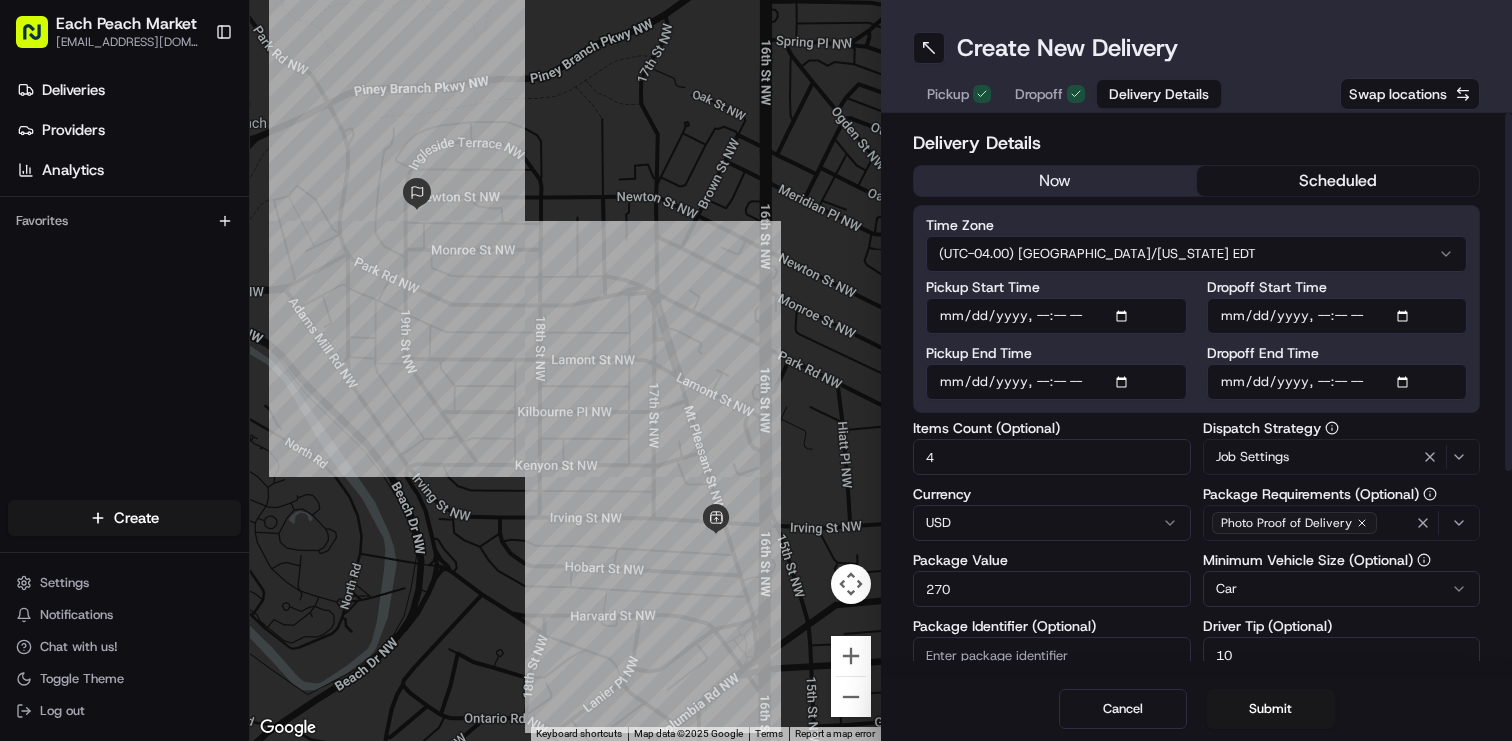 click on "Dropoff Start Time" at bounding box center (1337, 316) 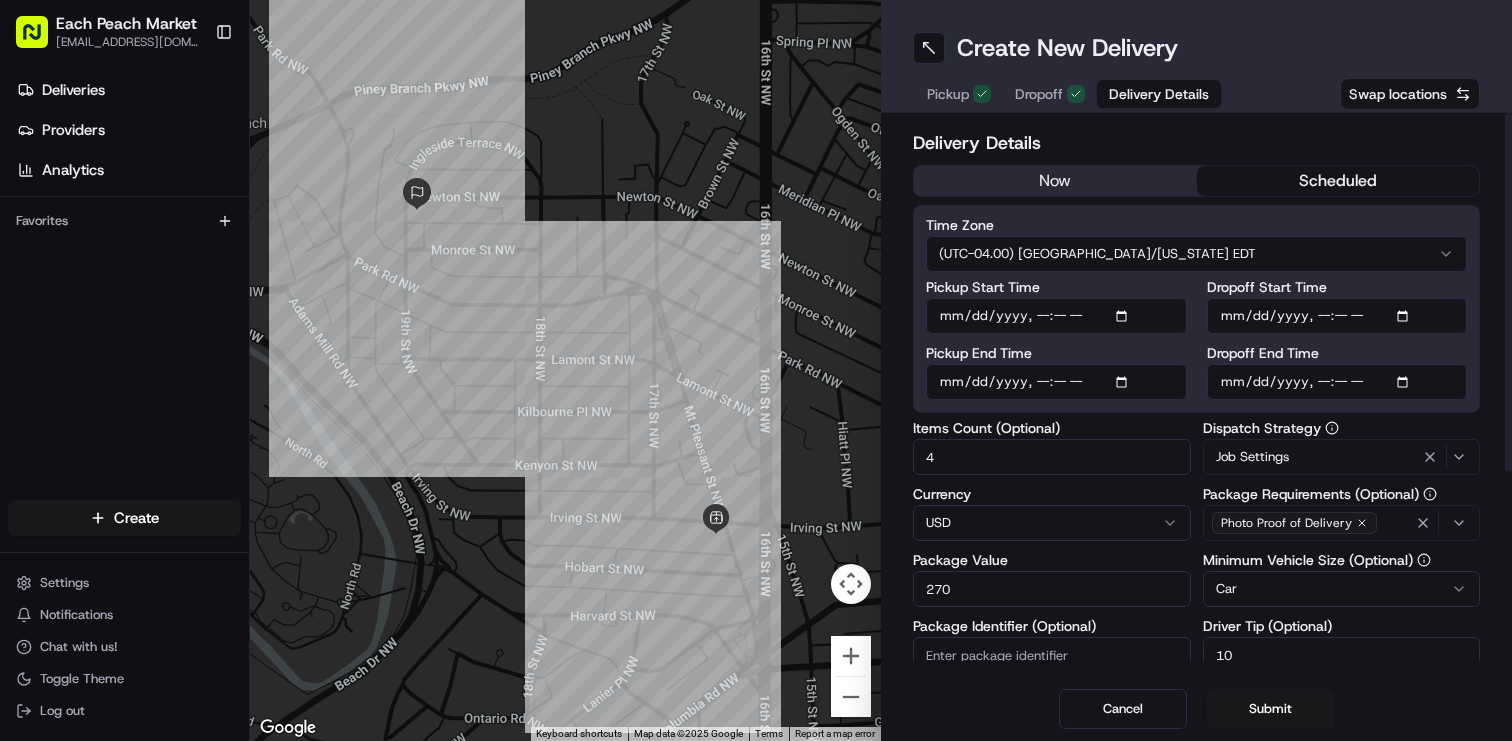 scroll, scrollTop: 306, scrollLeft: 0, axis: vertical 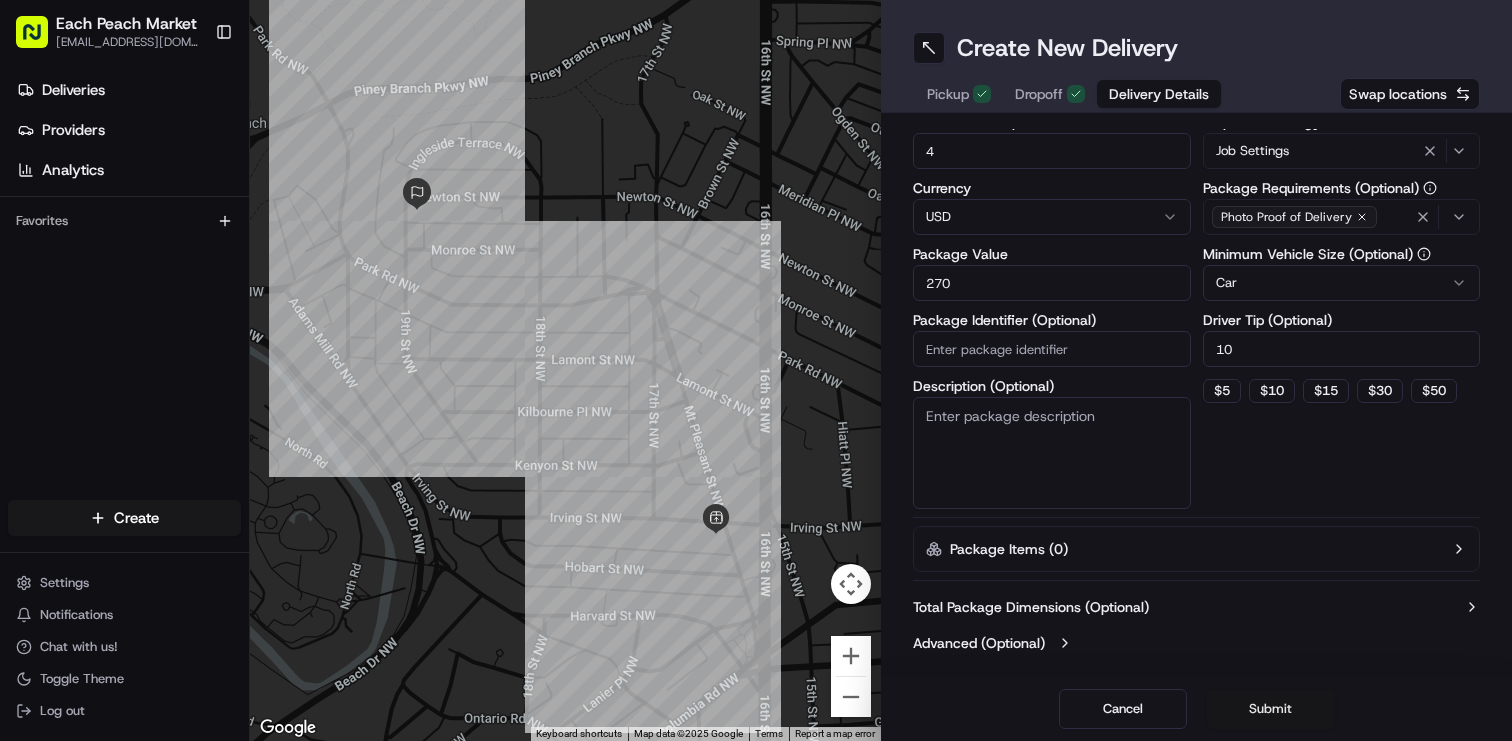 click on "Submit" at bounding box center (1271, 709) 